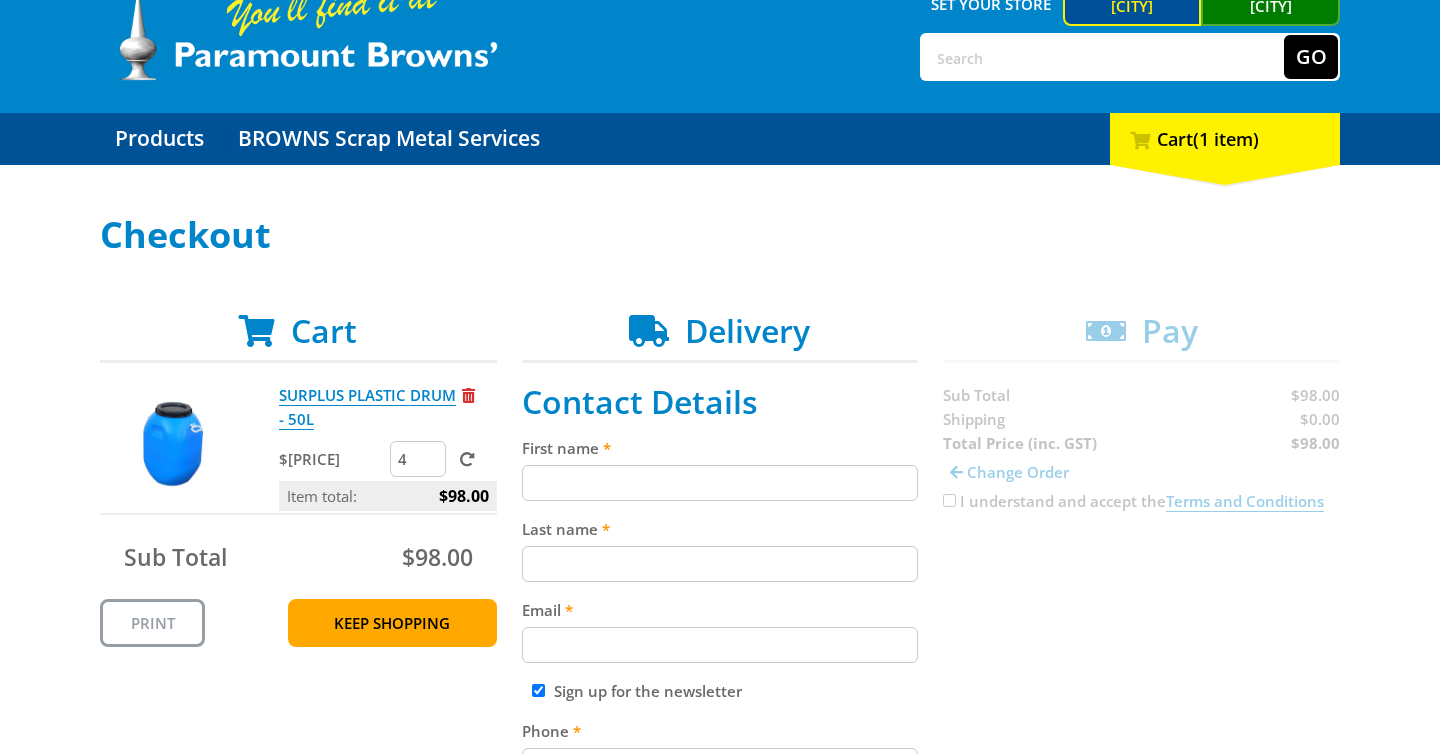 scroll, scrollTop: 273, scrollLeft: 0, axis: vertical 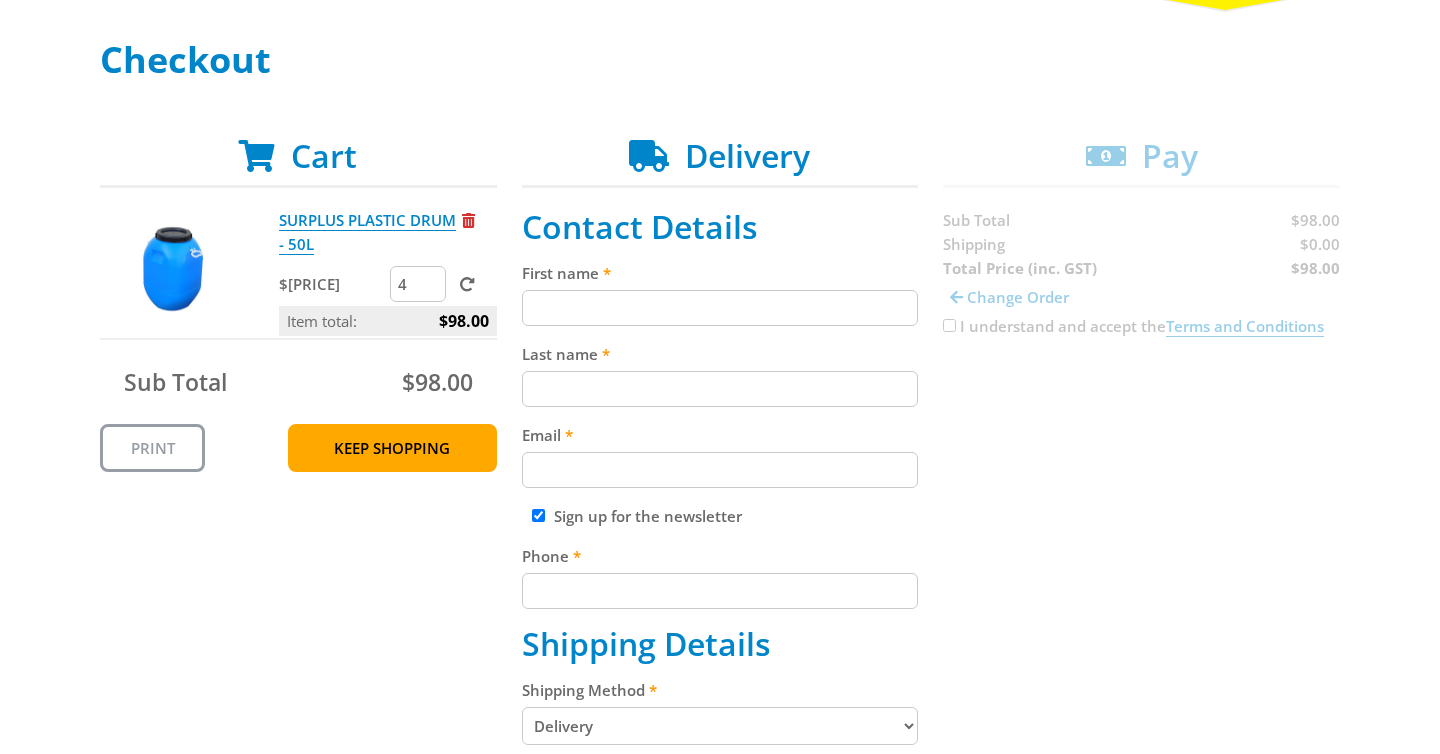 click on "4" at bounding box center (418, 284) 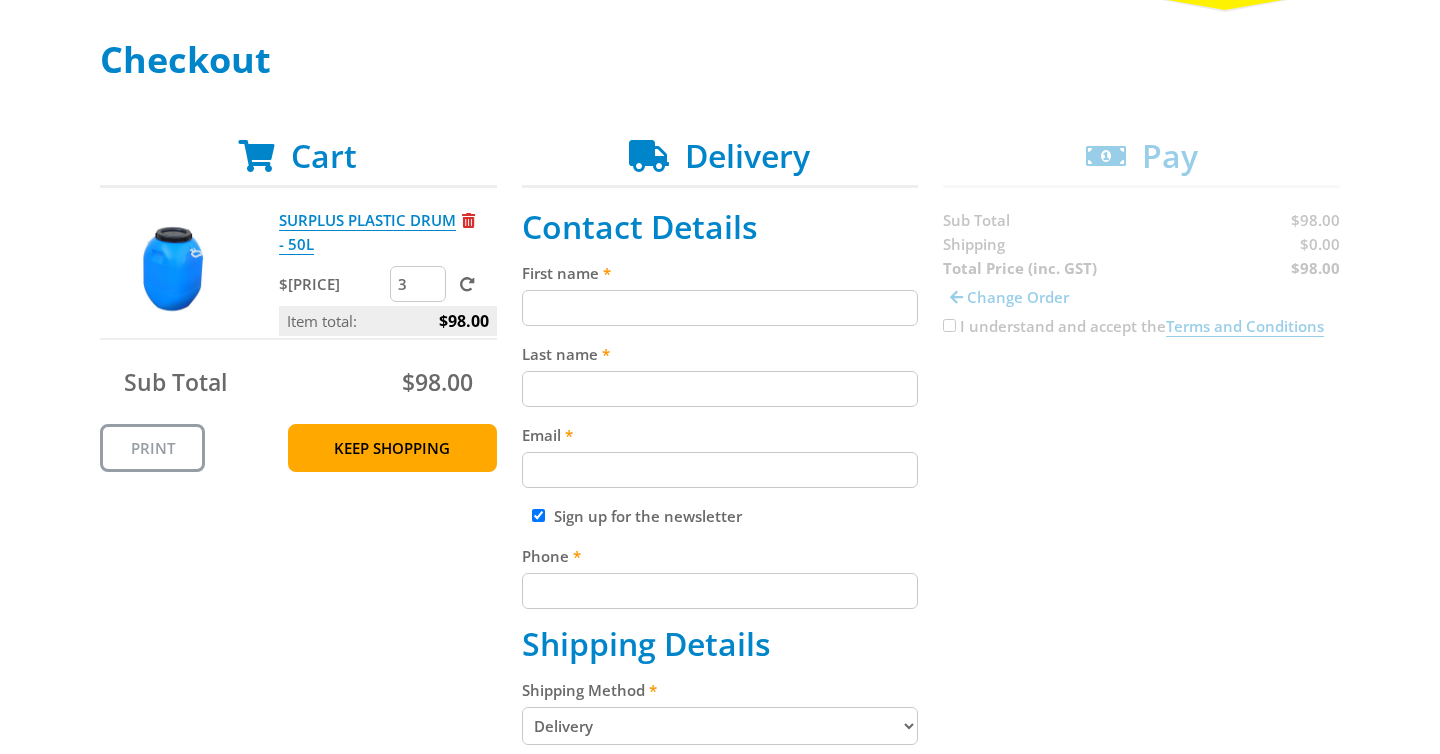 click on "3" at bounding box center (418, 284) 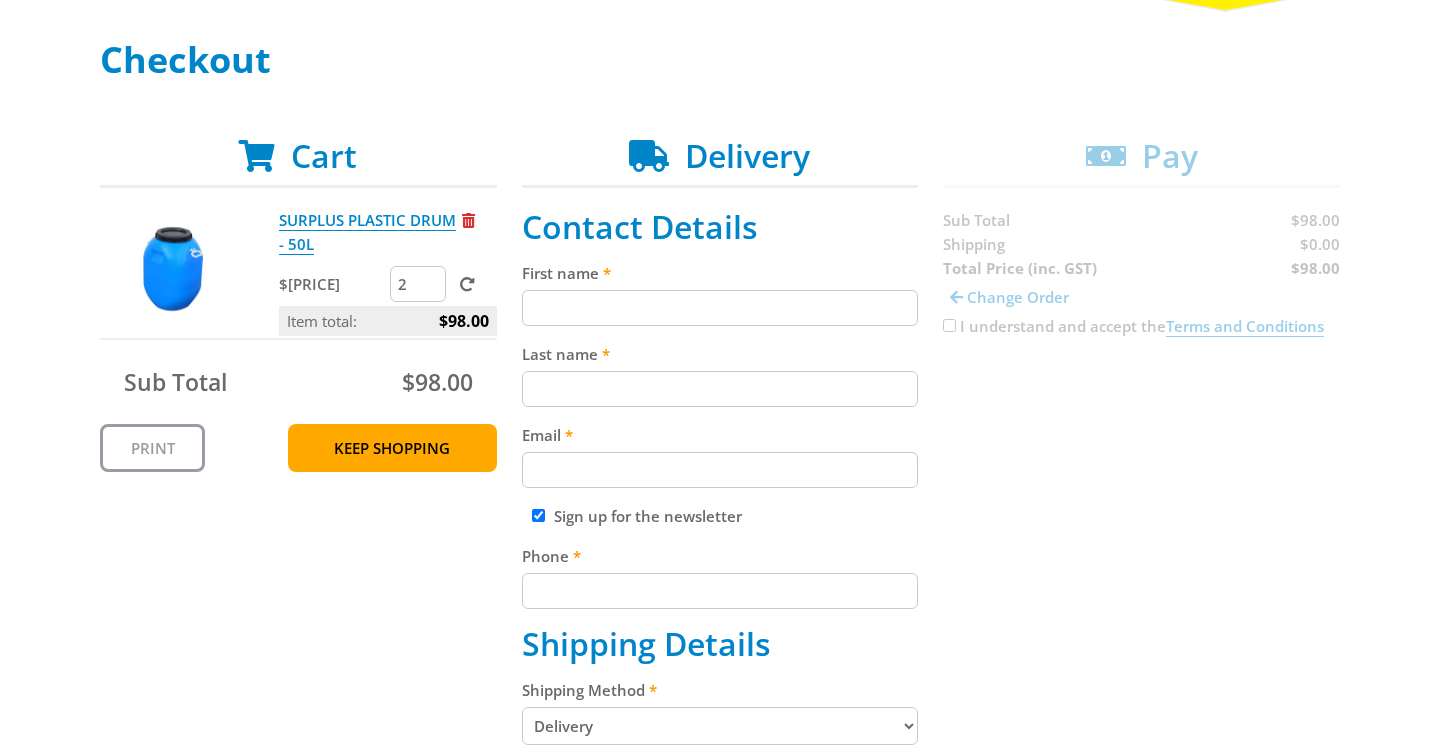 type on "2" 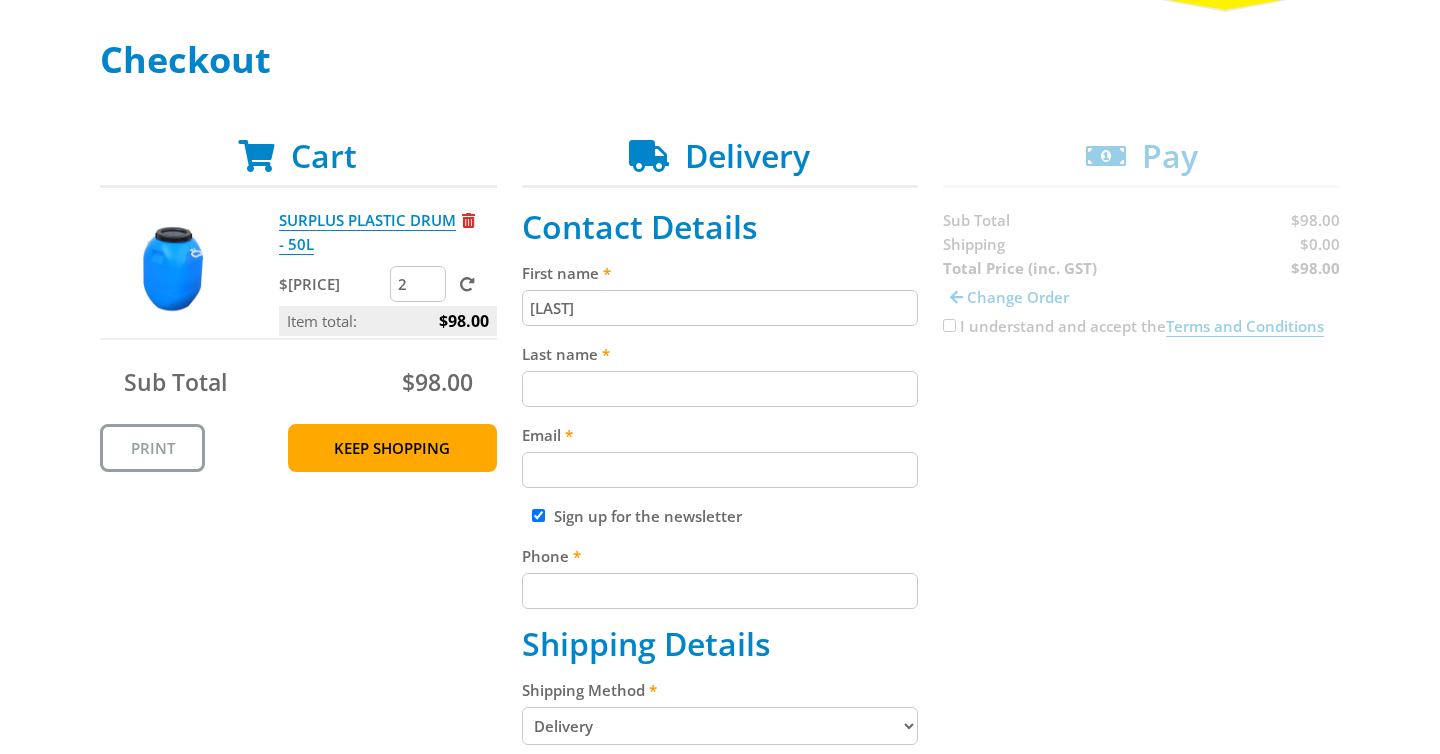 type on "s" 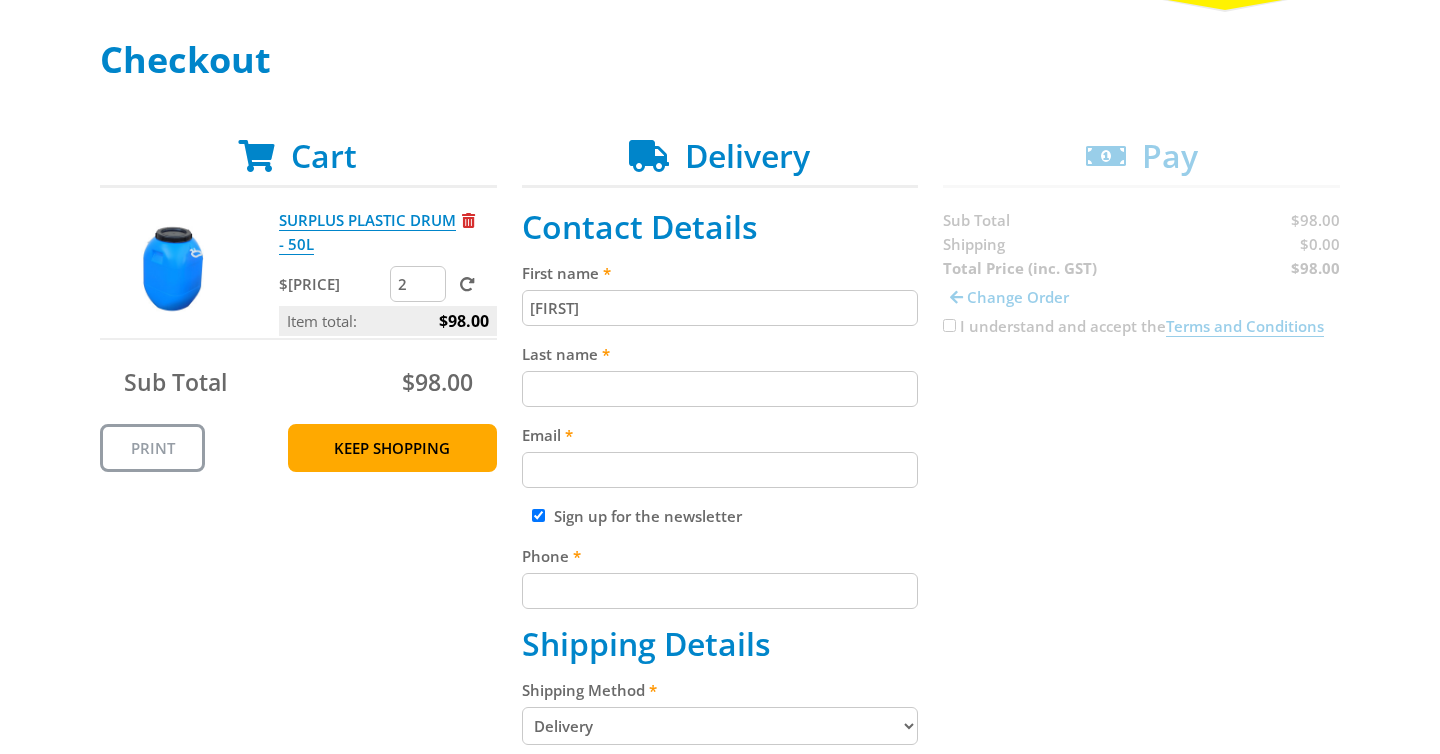 type on "[FIRST]" 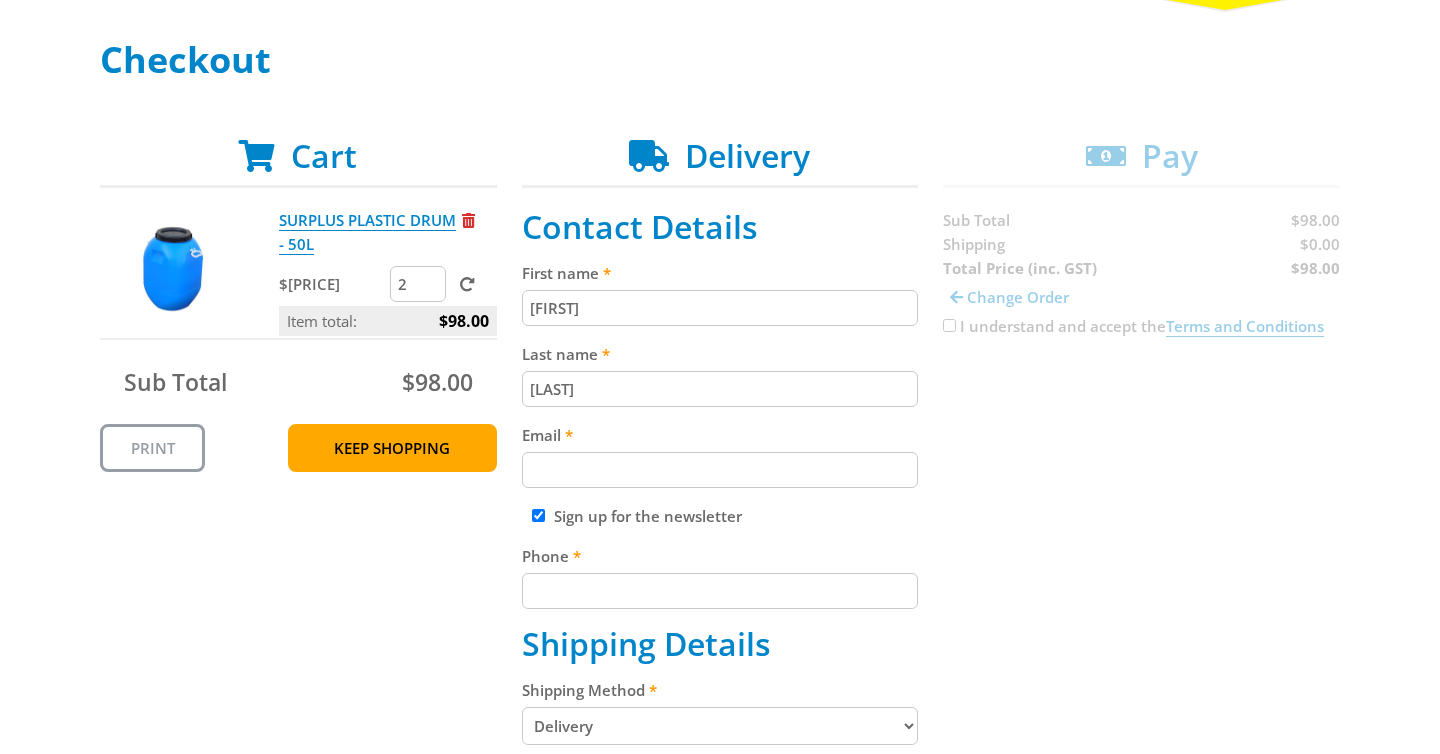 type on "[LAST]" 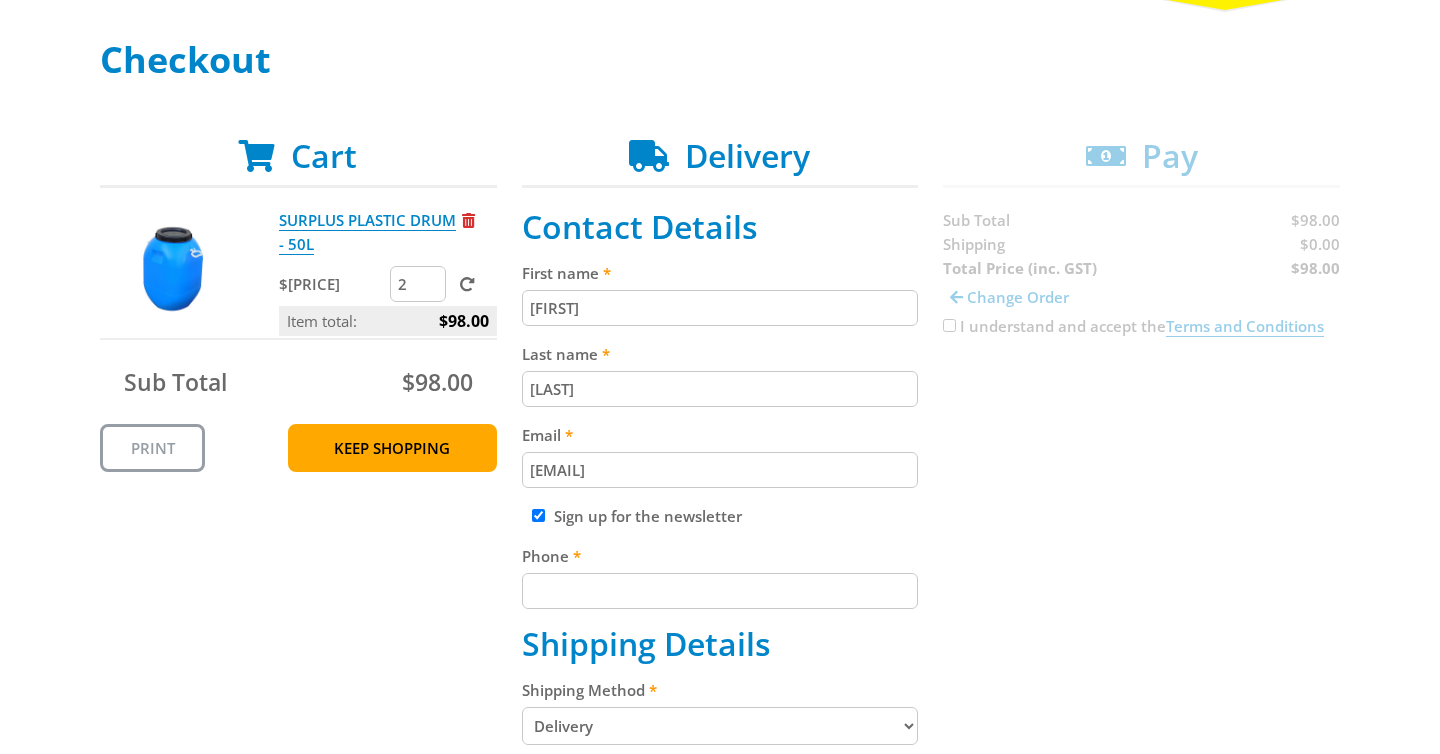 click on "[EMAIL]" at bounding box center (720, 470) 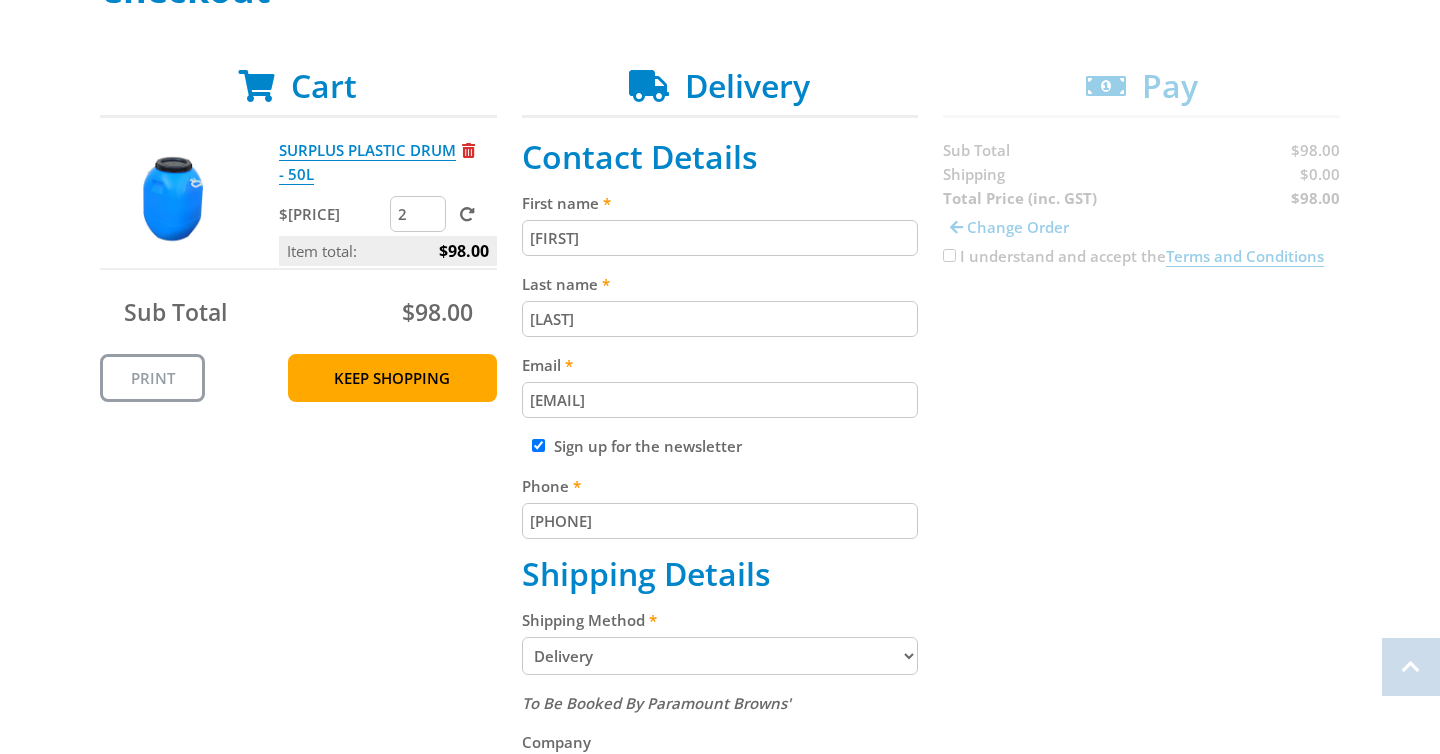 scroll, scrollTop: 449, scrollLeft: 0, axis: vertical 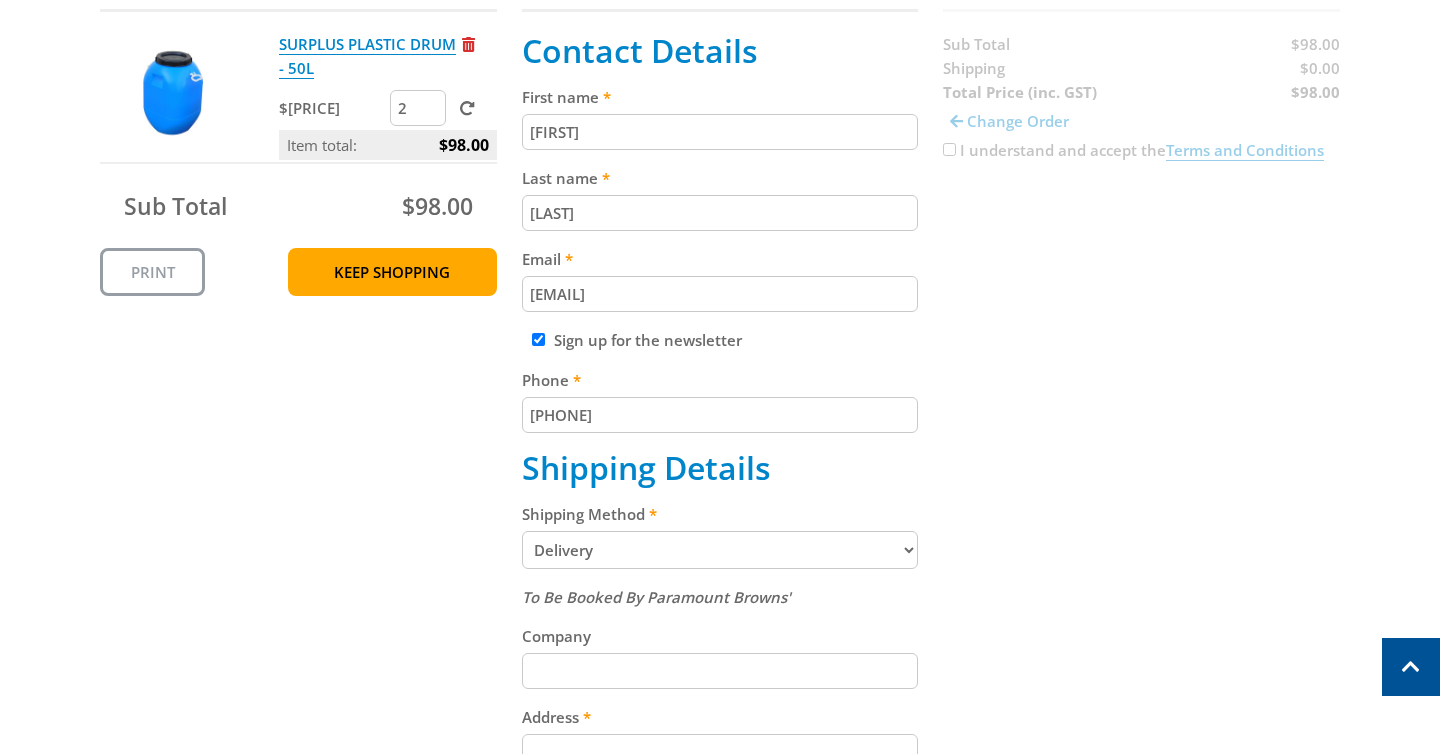 type on "[PHONE]" 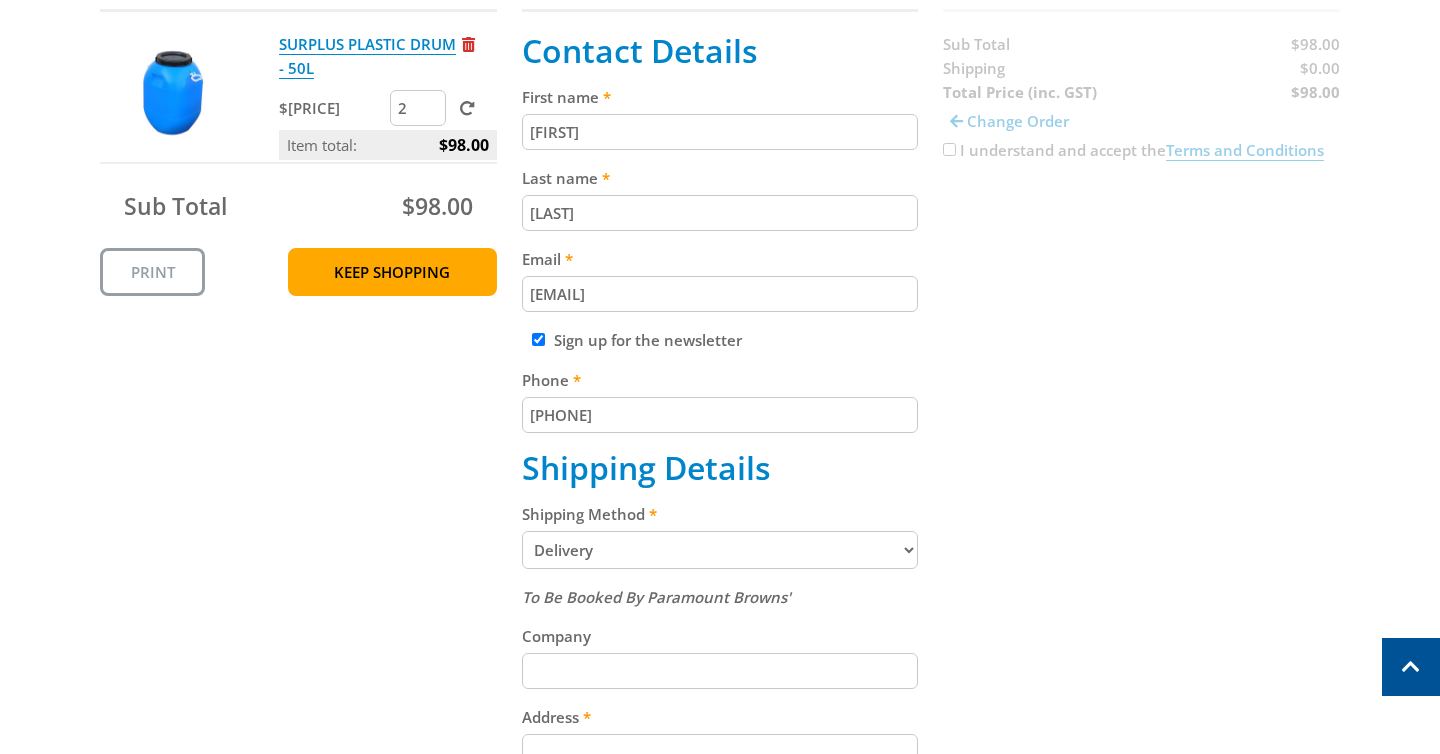 click on "Pickup from [CITY]
Delivery" at bounding box center (720, 550) 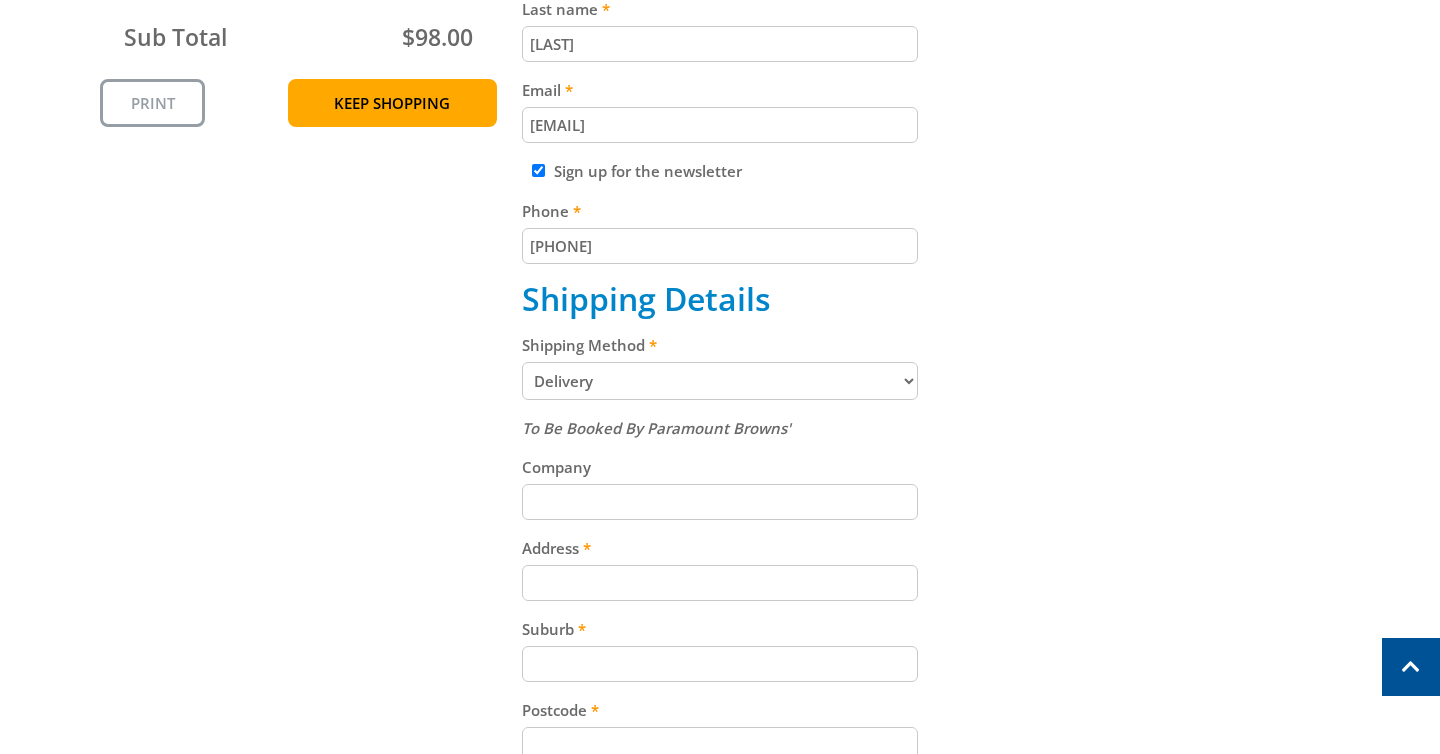 scroll, scrollTop: 655, scrollLeft: 0, axis: vertical 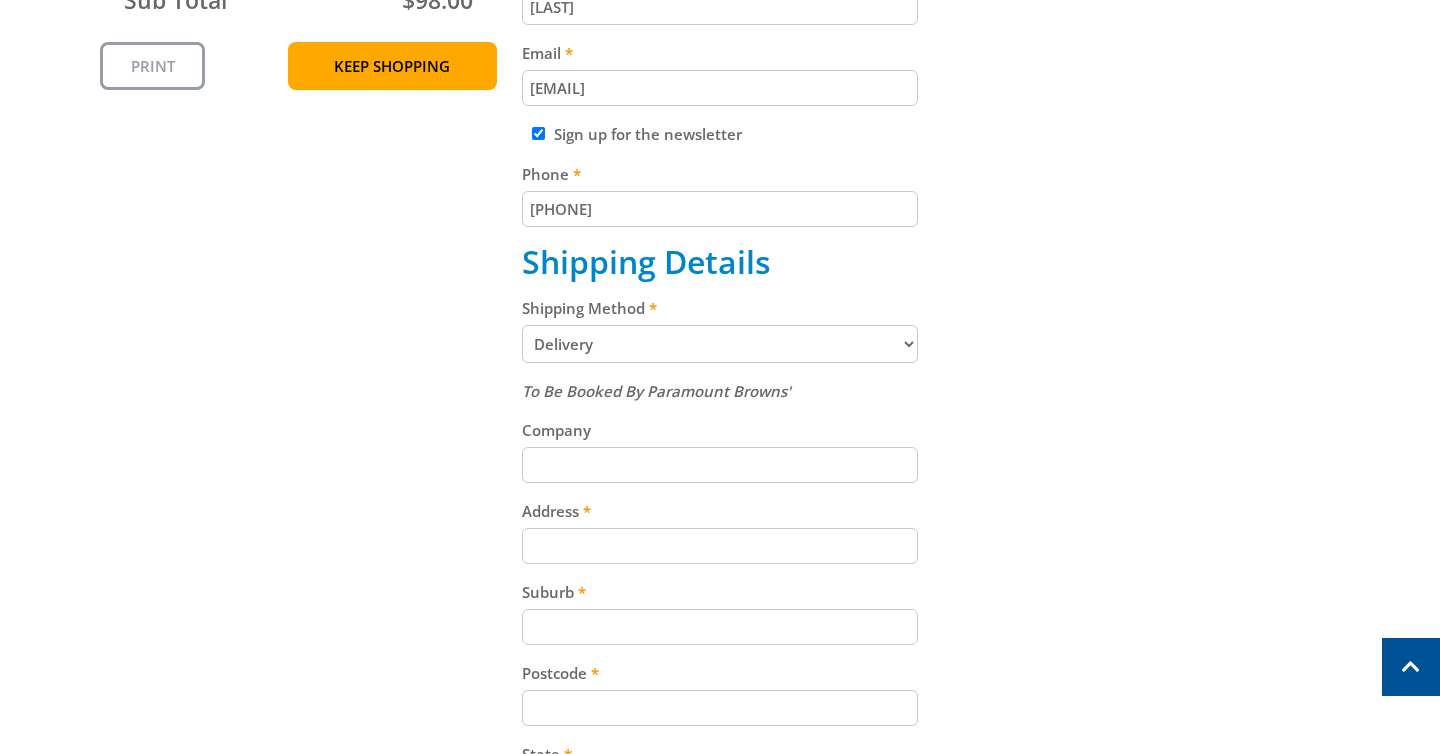 click on "Company" at bounding box center (720, 465) 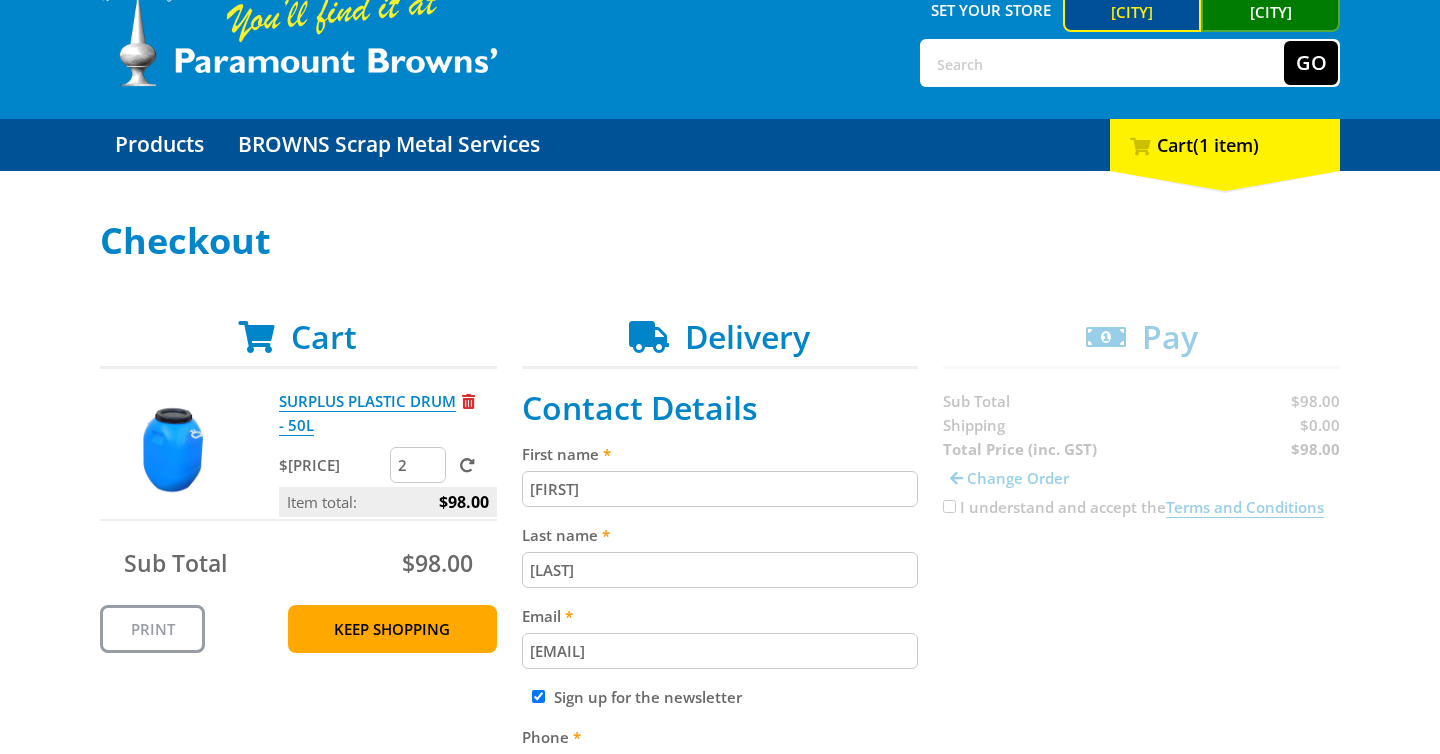 scroll, scrollTop: 211, scrollLeft: 0, axis: vertical 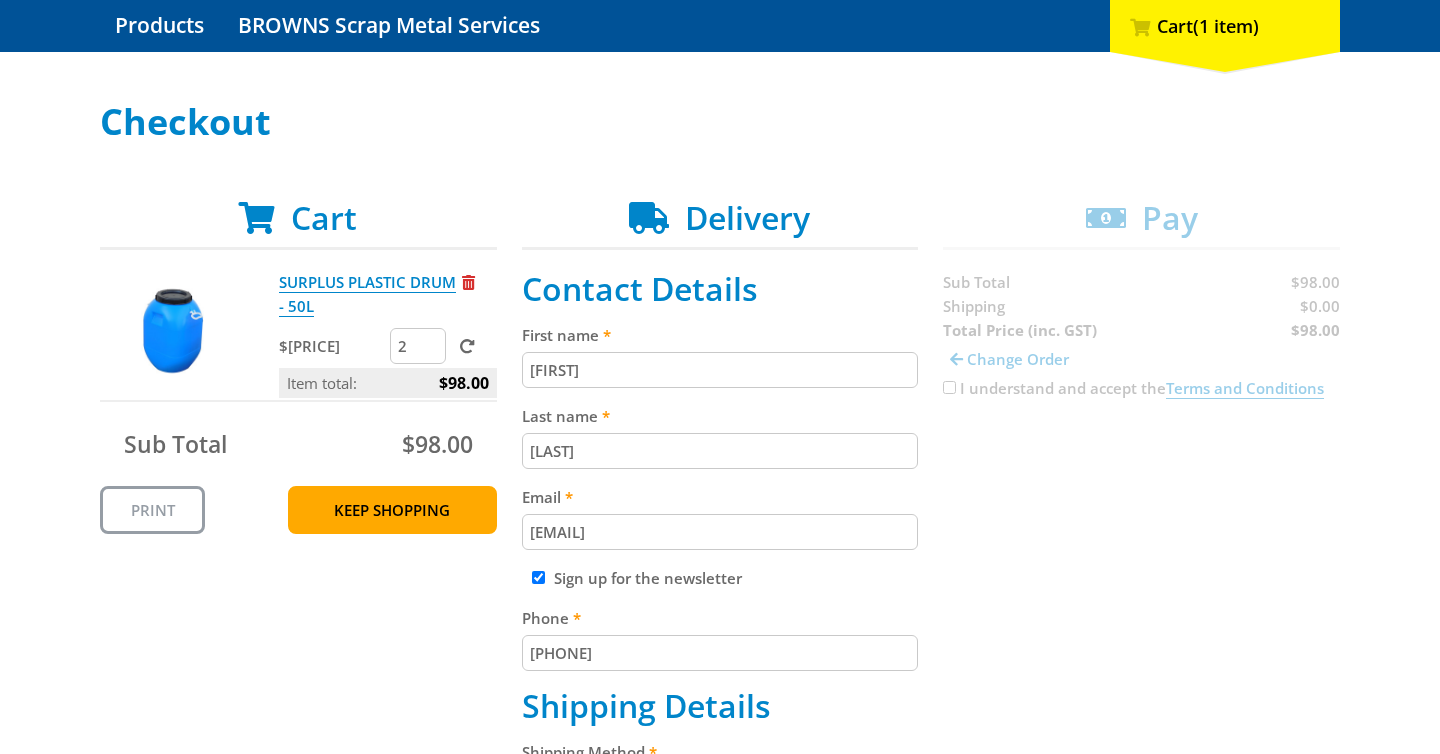 click at bounding box center [467, 346] 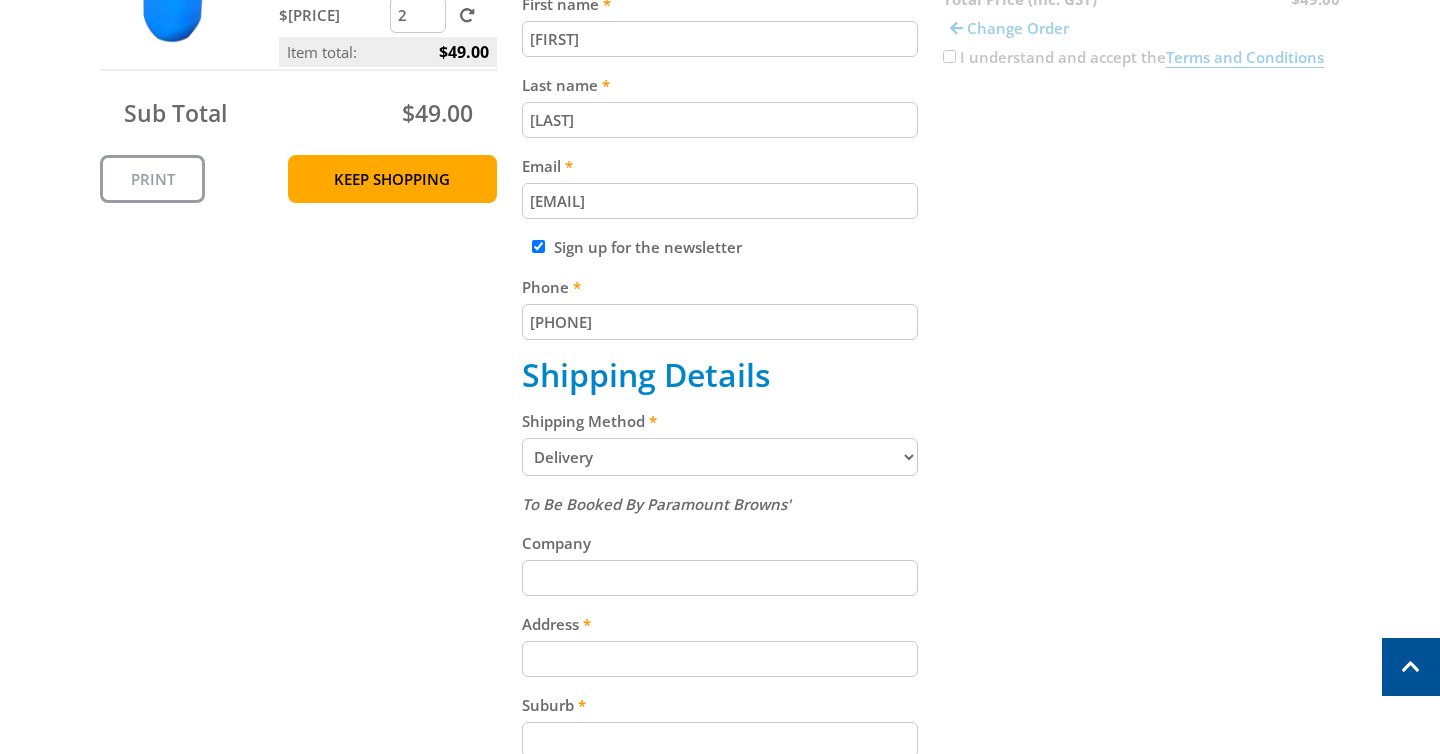 scroll, scrollTop: 547, scrollLeft: 0, axis: vertical 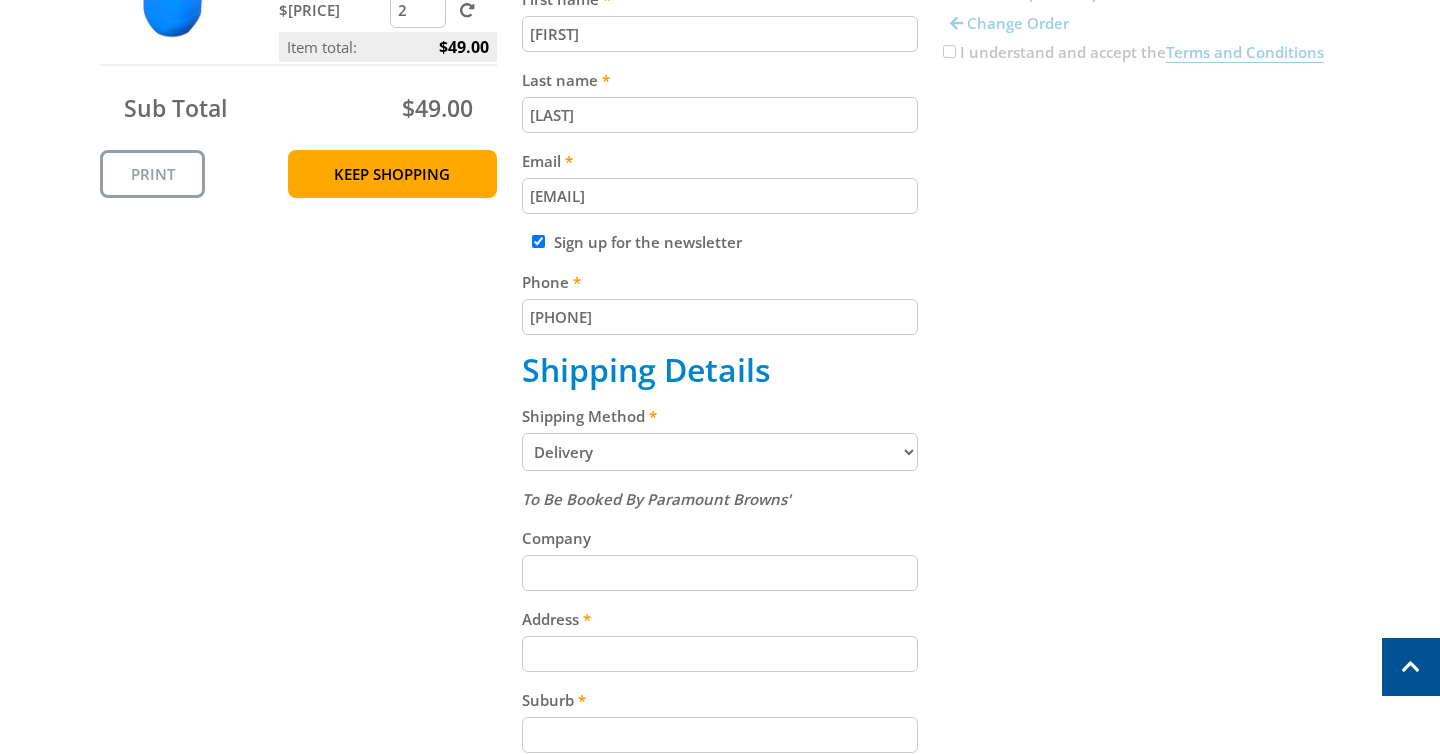 click on "Pickup from [CITY]
Delivery" at bounding box center (720, 452) 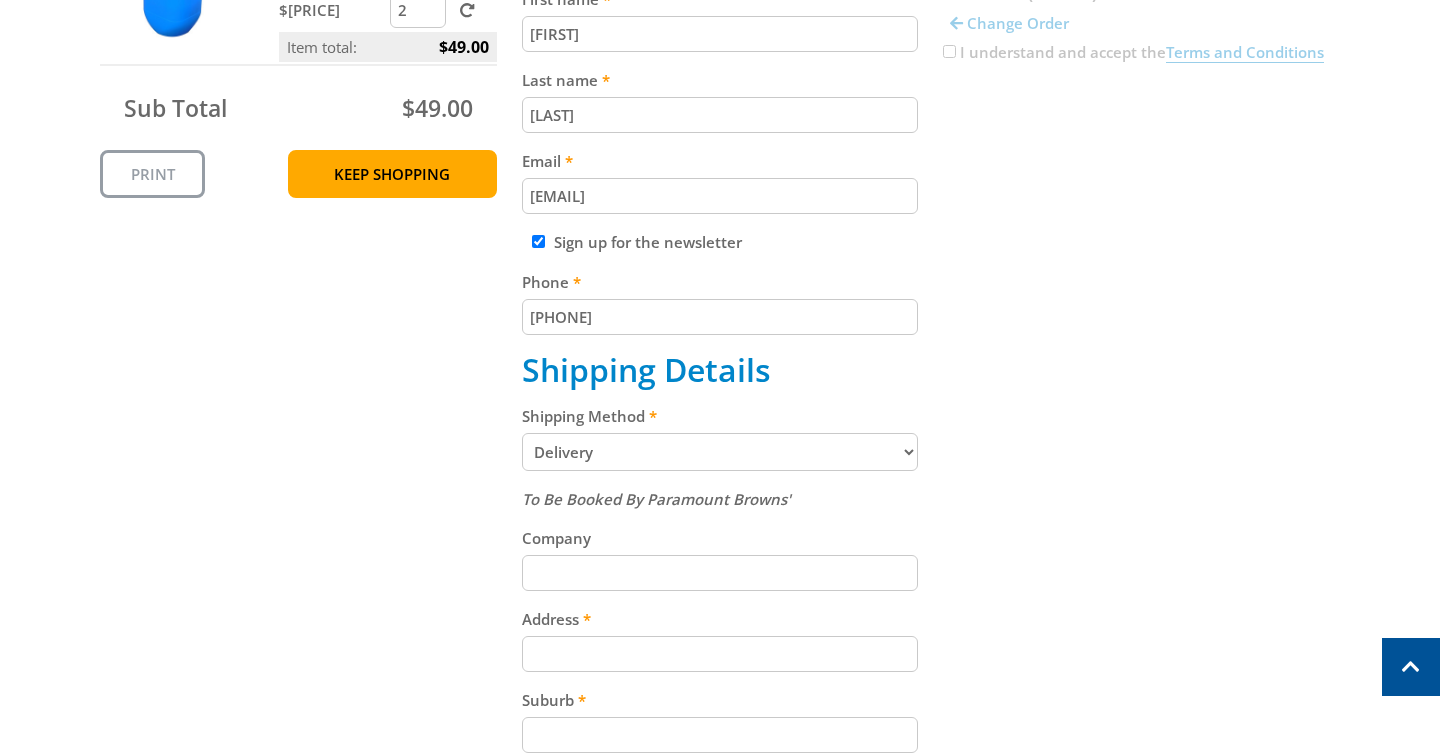 click on "Company" at bounding box center (720, 573) 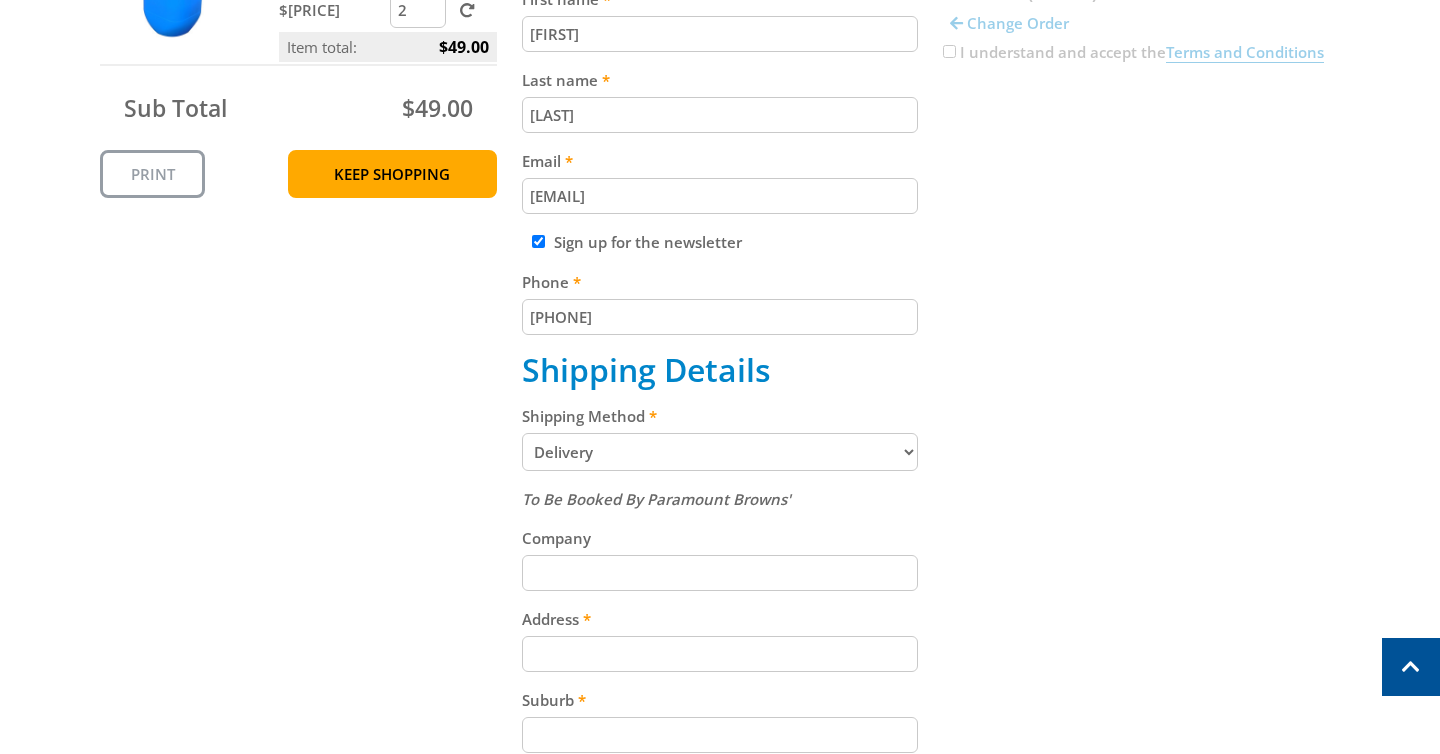 click on "Address" at bounding box center (720, 639) 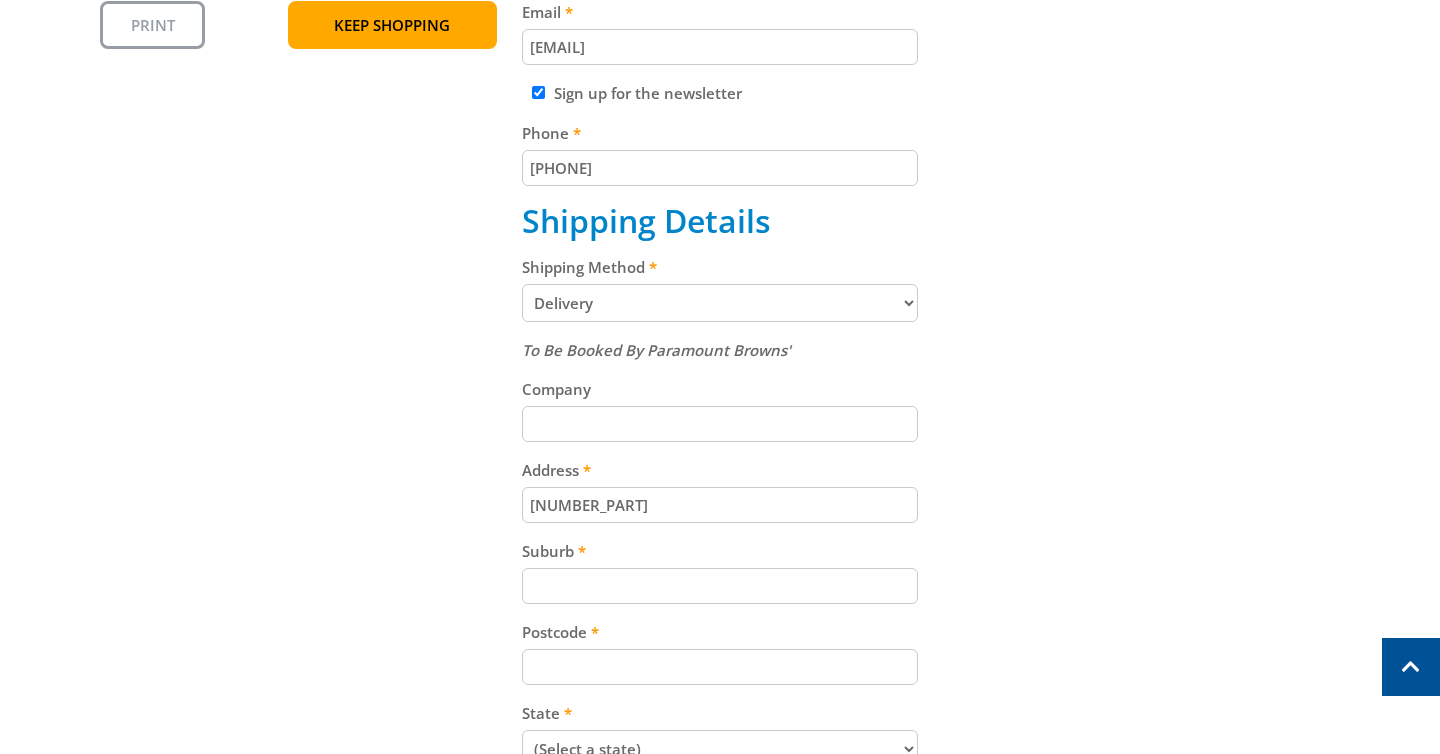 scroll, scrollTop: 699, scrollLeft: 0, axis: vertical 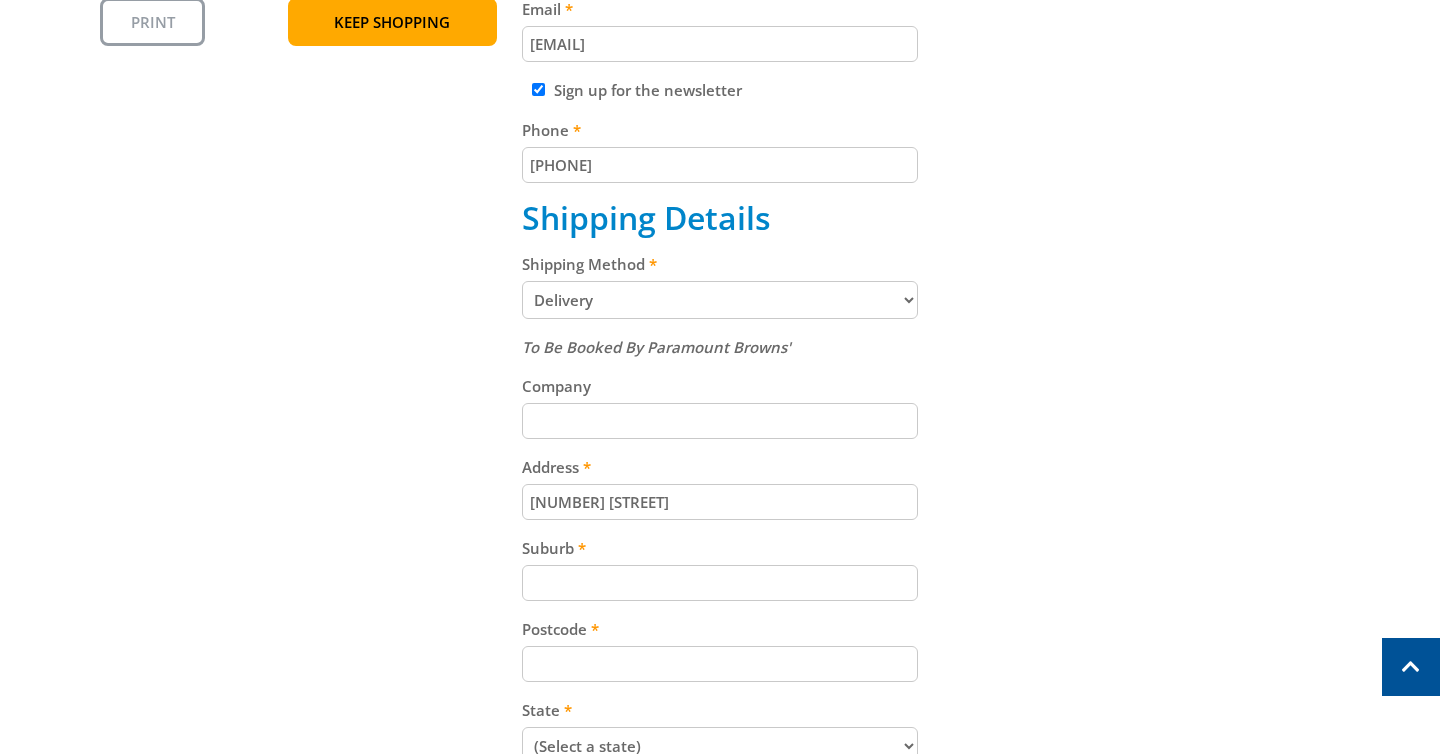 type on "[NUMBER] [STREET]" 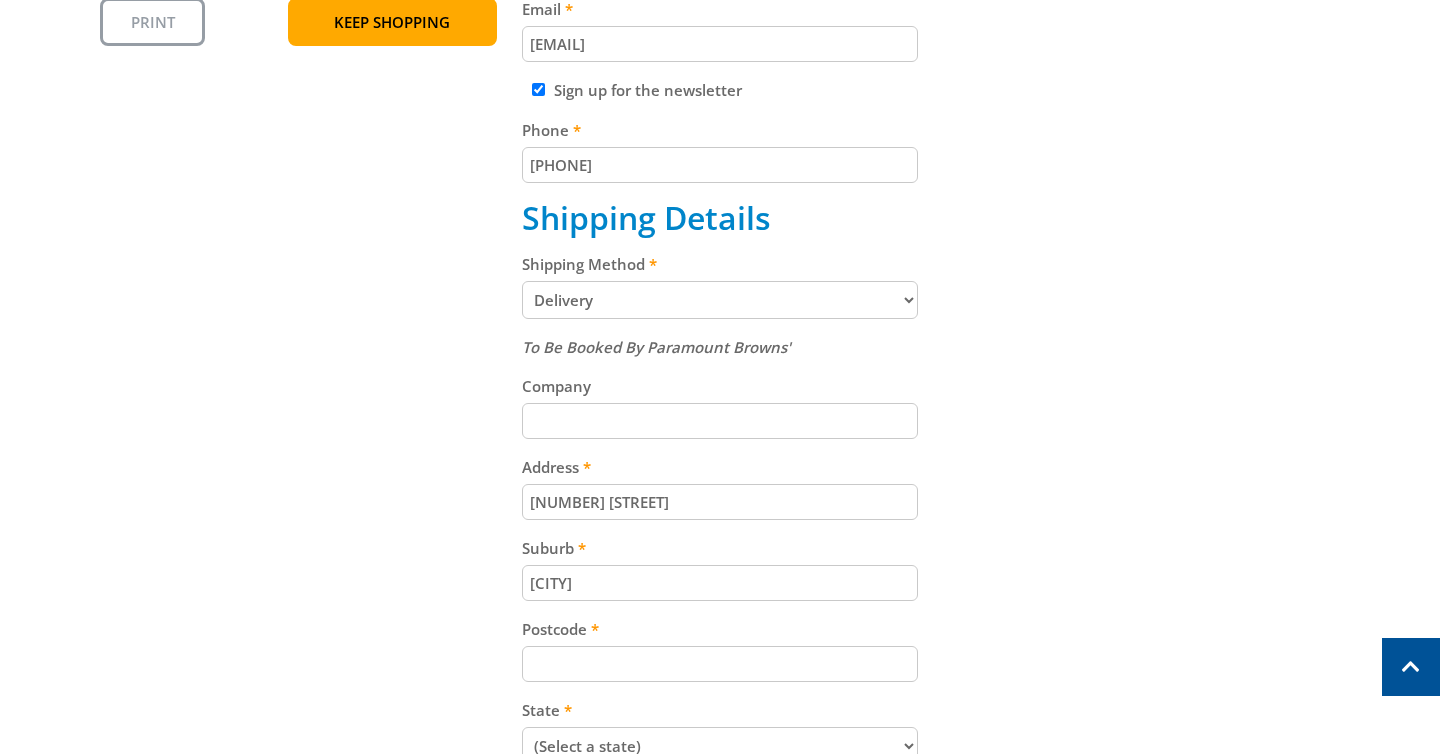 type on "[CITY]" 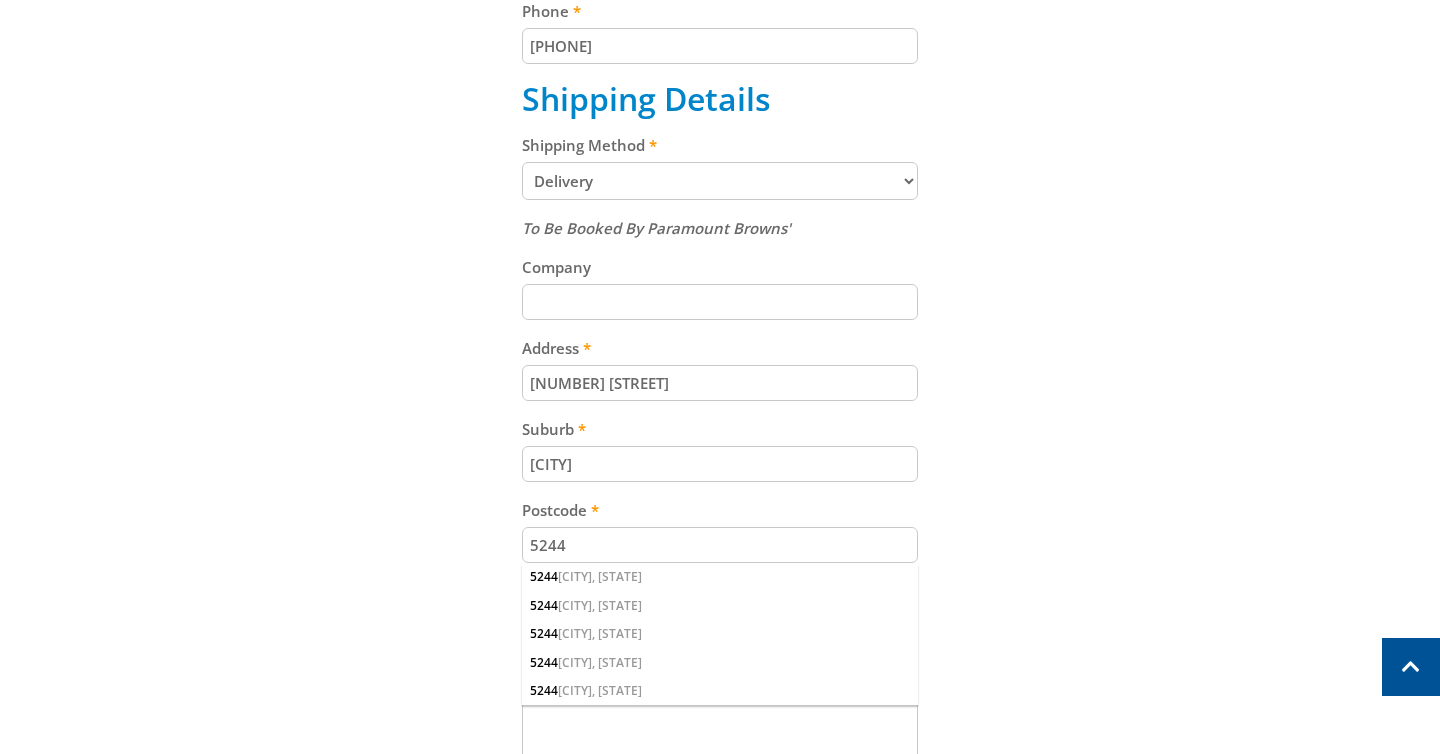 scroll, scrollTop: 891, scrollLeft: 0, axis: vertical 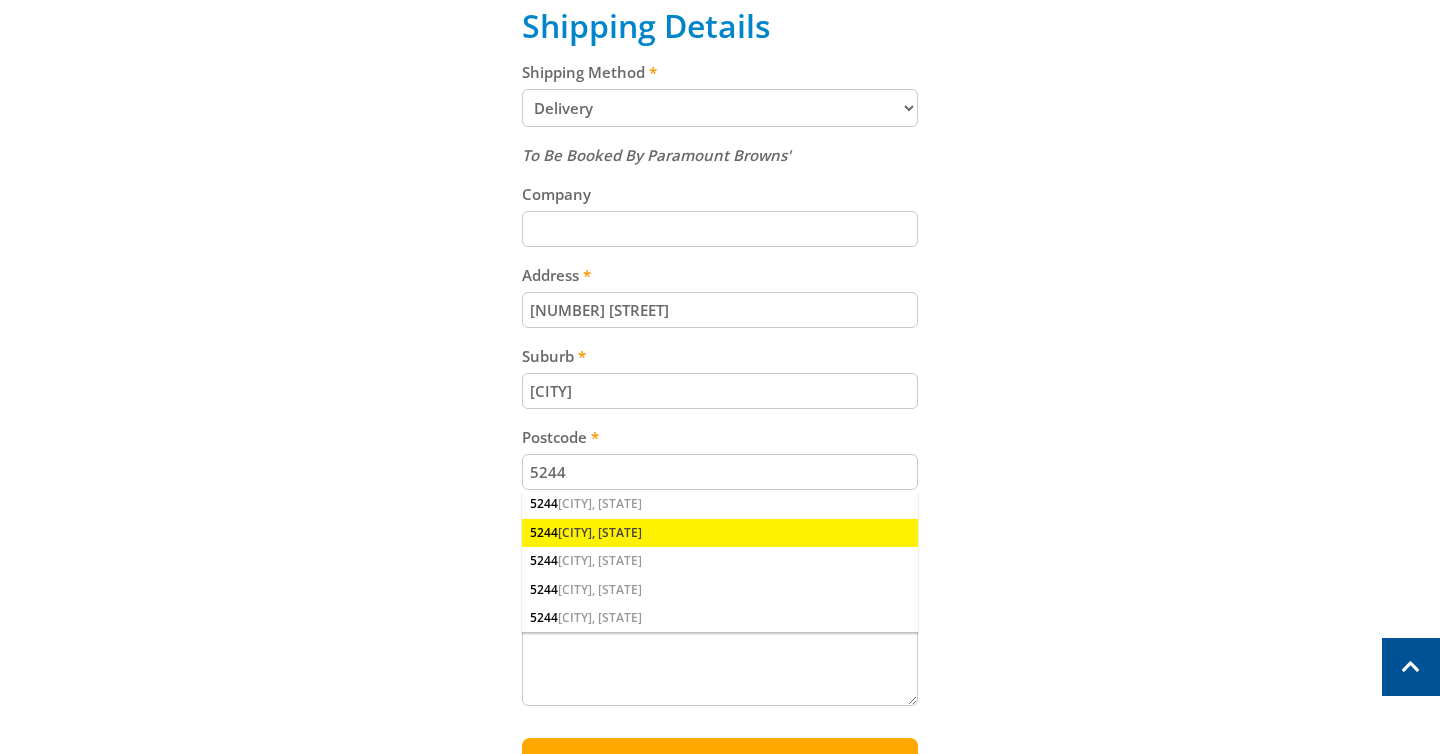 type on "5244" 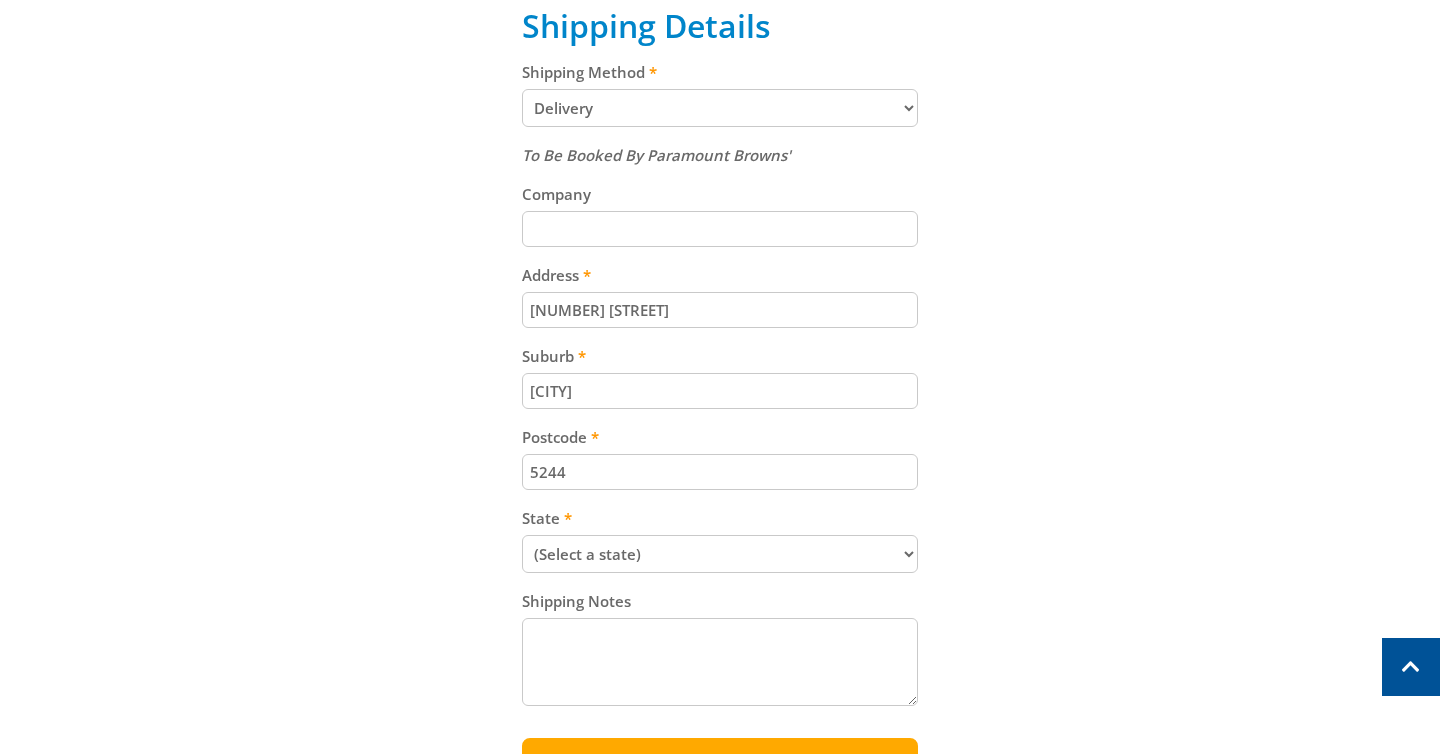 click on "(Select a state)
South Australia
Victoria
New South Wales
Queensland
Western Australia
Tasmania
Australian Capital Territory
Northern Territory
Other" at bounding box center (720, 554) 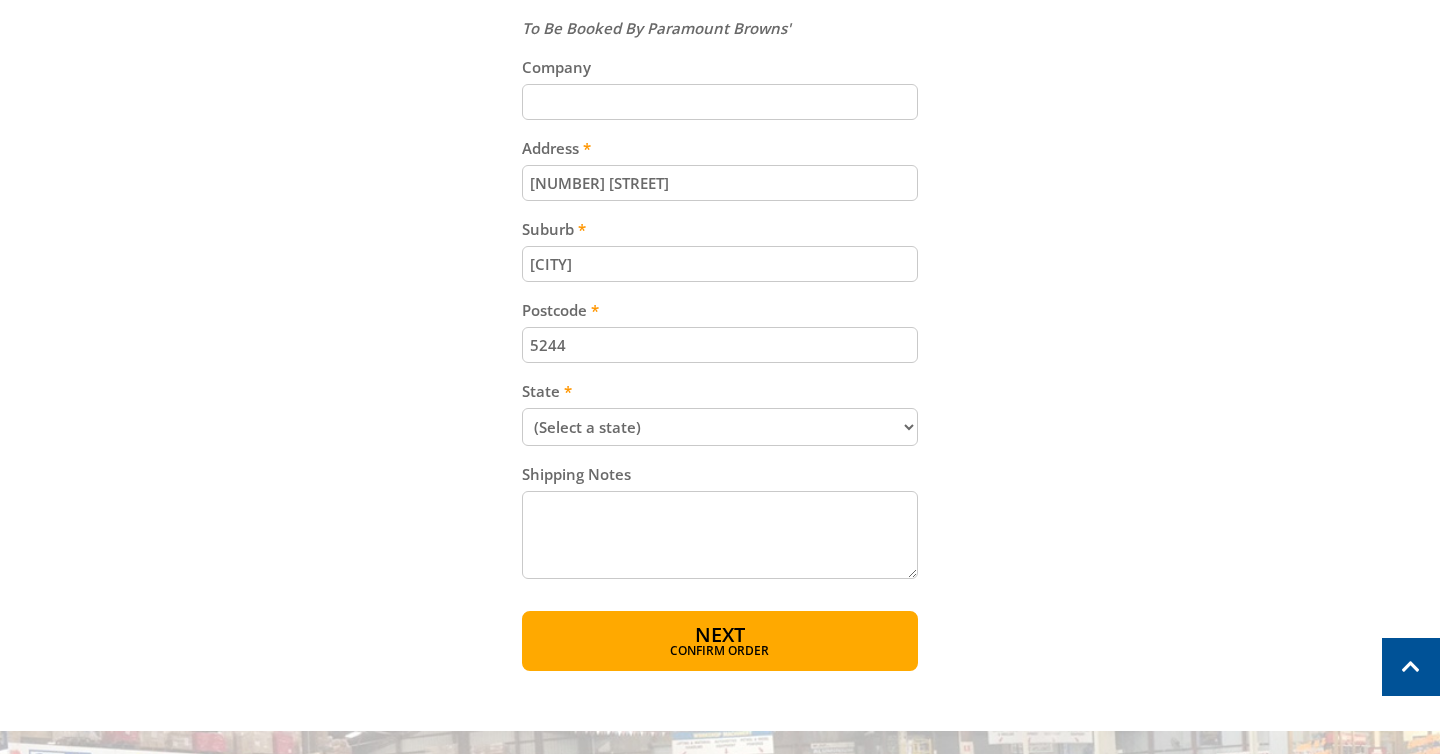 scroll, scrollTop: 1029, scrollLeft: 0, axis: vertical 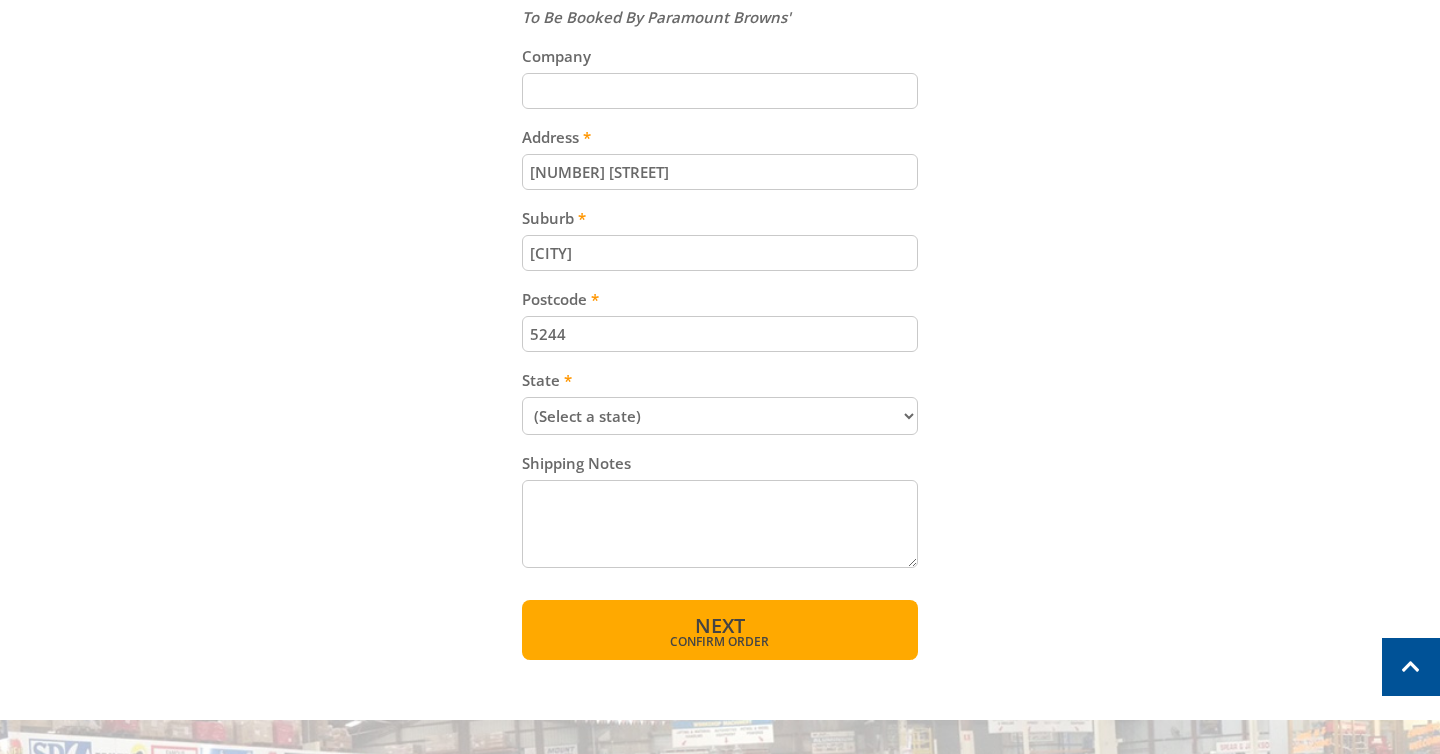 click on "Next
Confirm order" at bounding box center (720, 630) 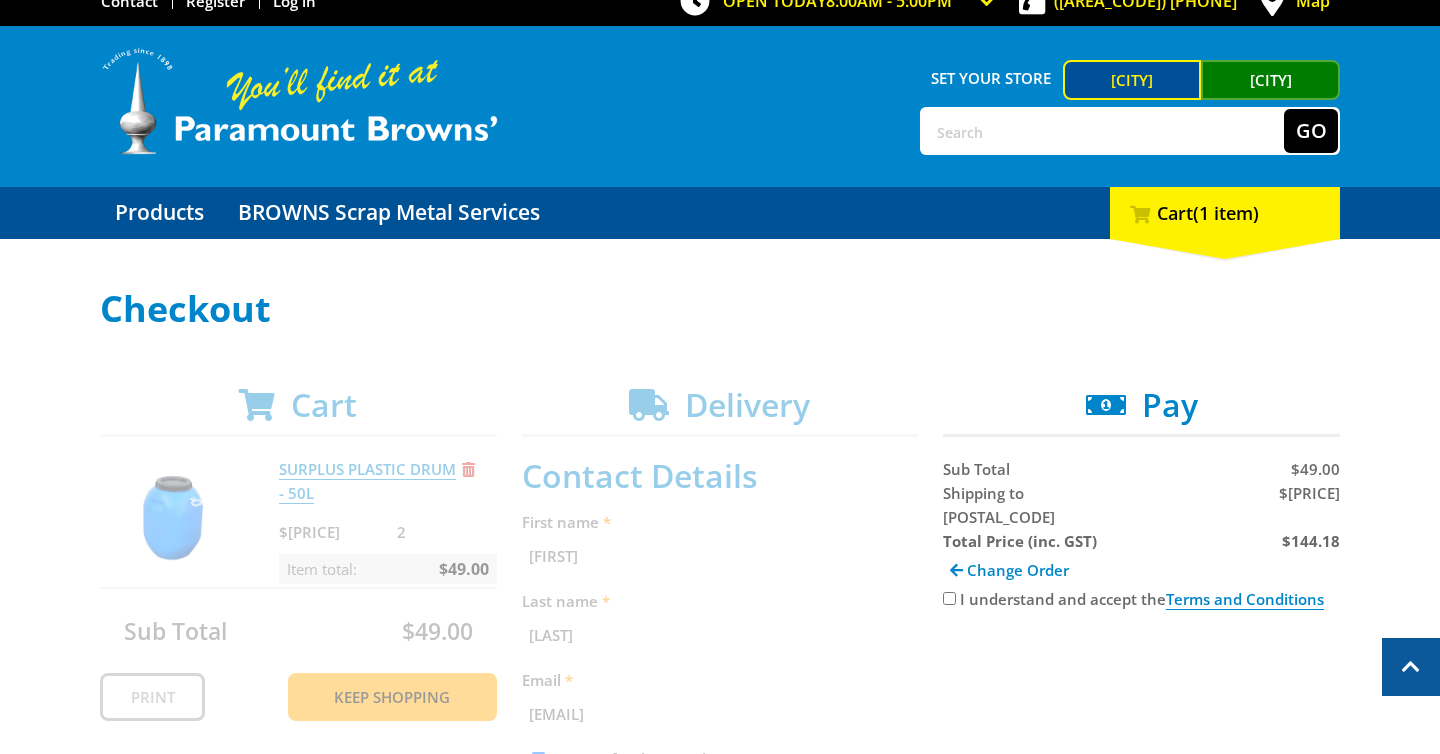 scroll, scrollTop: 0, scrollLeft: 0, axis: both 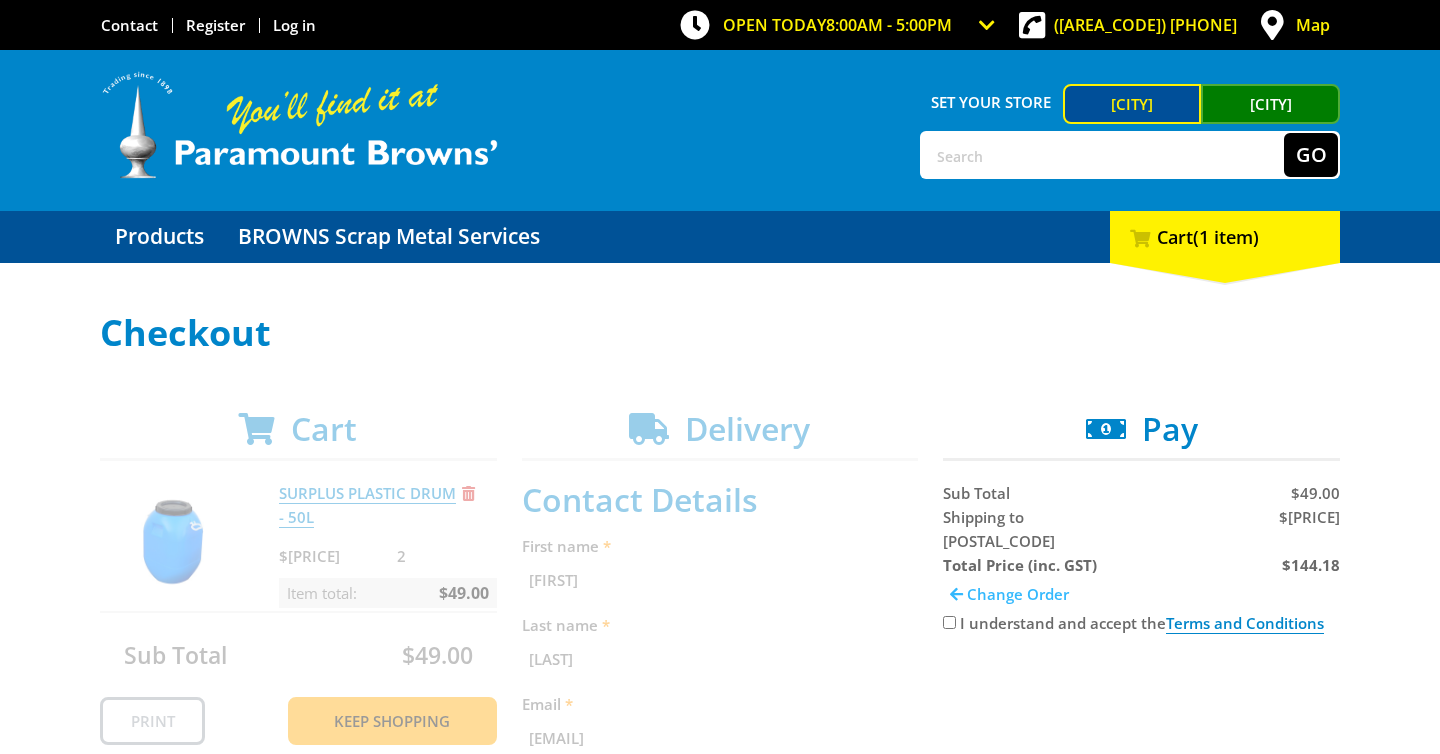 click on "Change Order" at bounding box center (1018, 594) 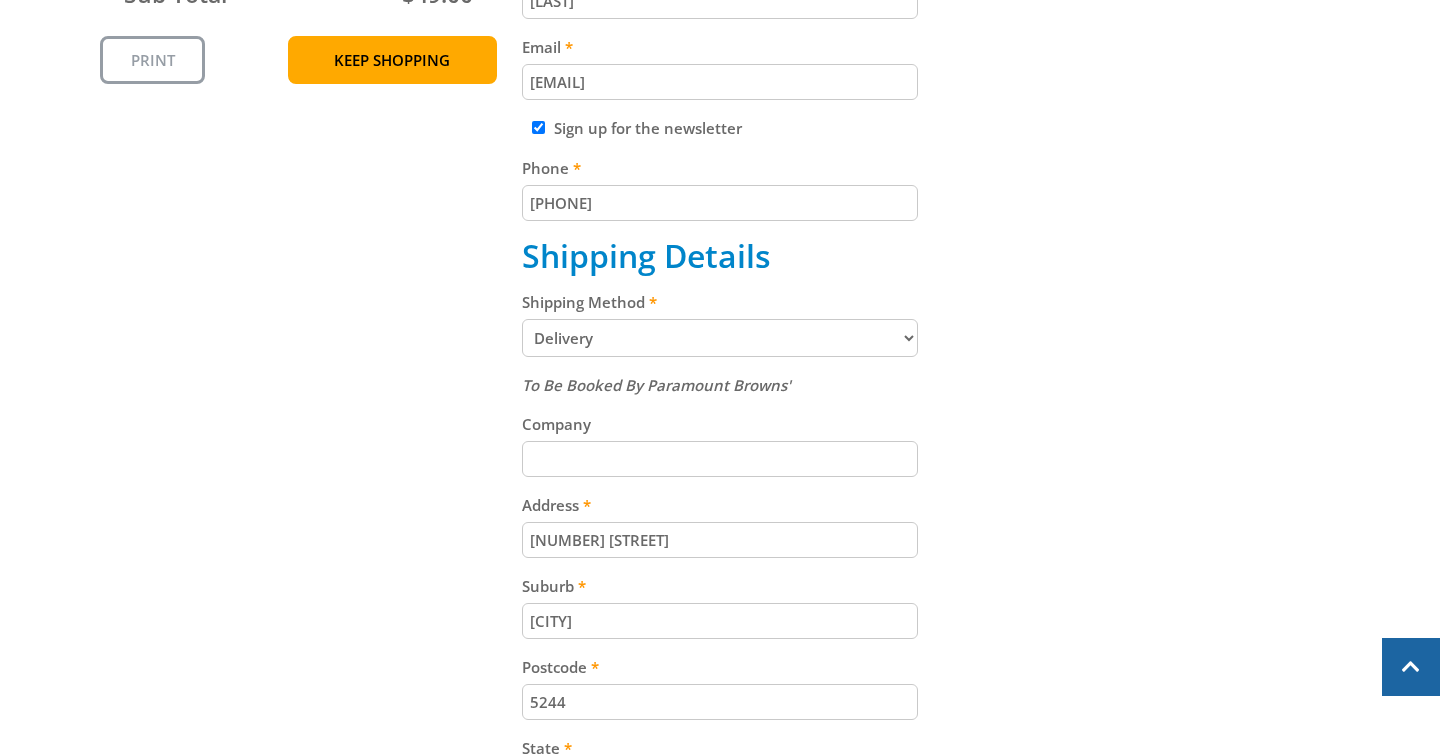 scroll, scrollTop: 682, scrollLeft: 0, axis: vertical 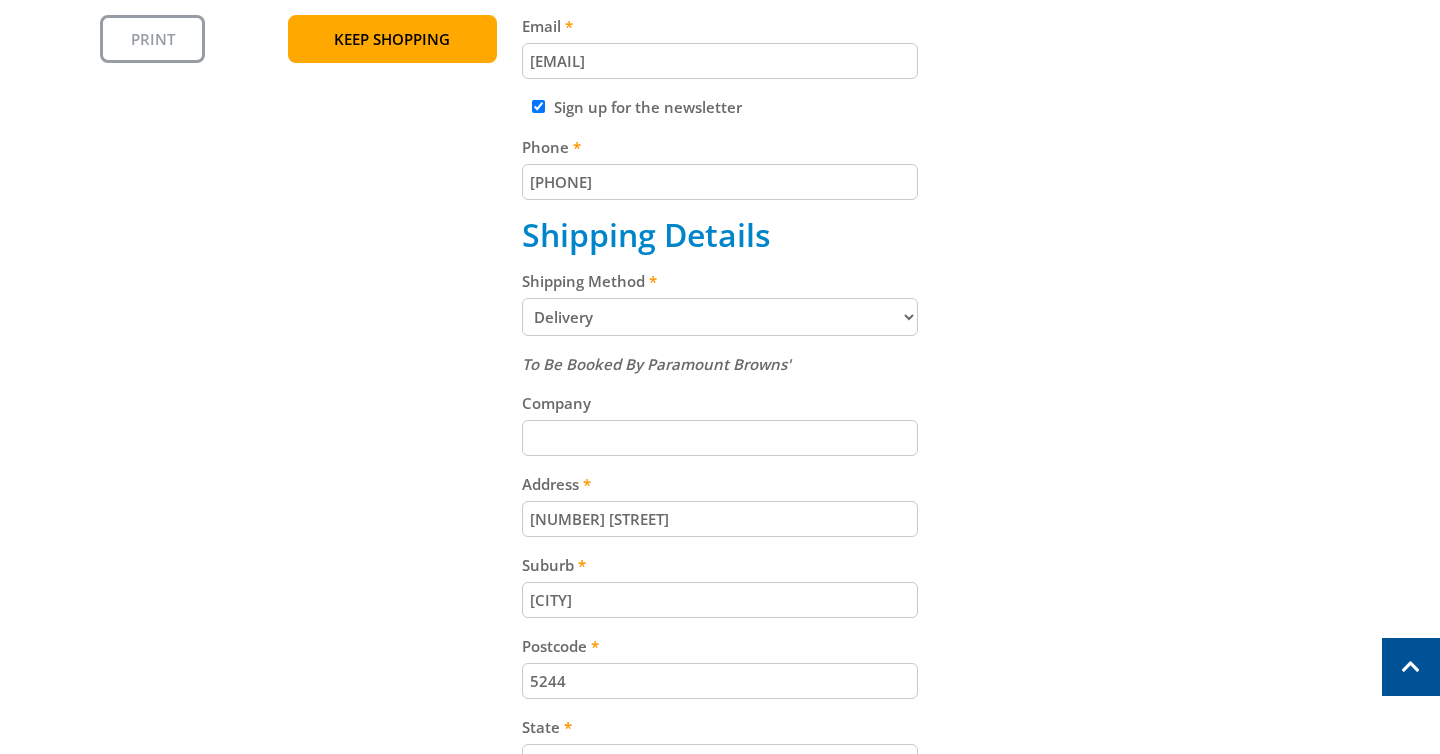 drag, startPoint x: 623, startPoint y: 515, endPoint x: 500, endPoint y: 518, distance: 123.03658 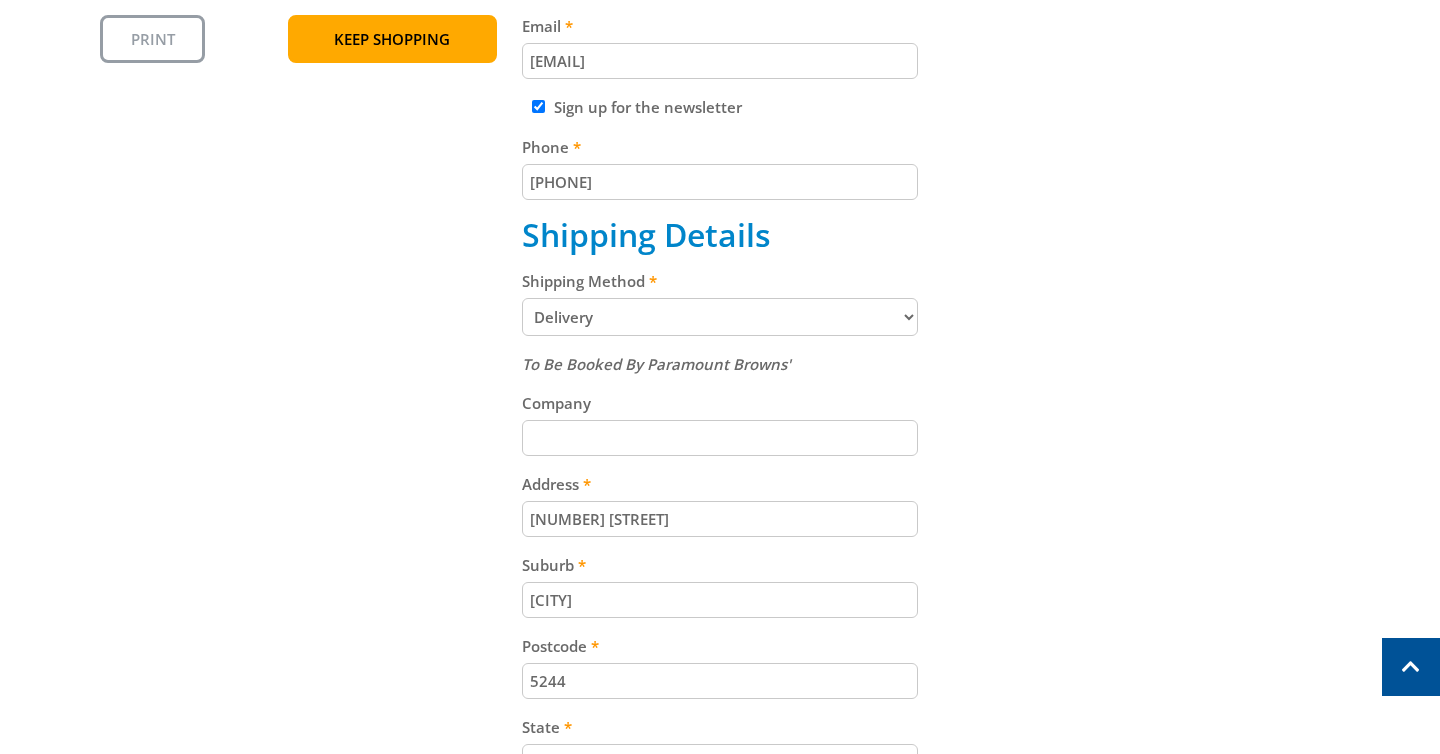 type on "[NUMBER] [STREET]" 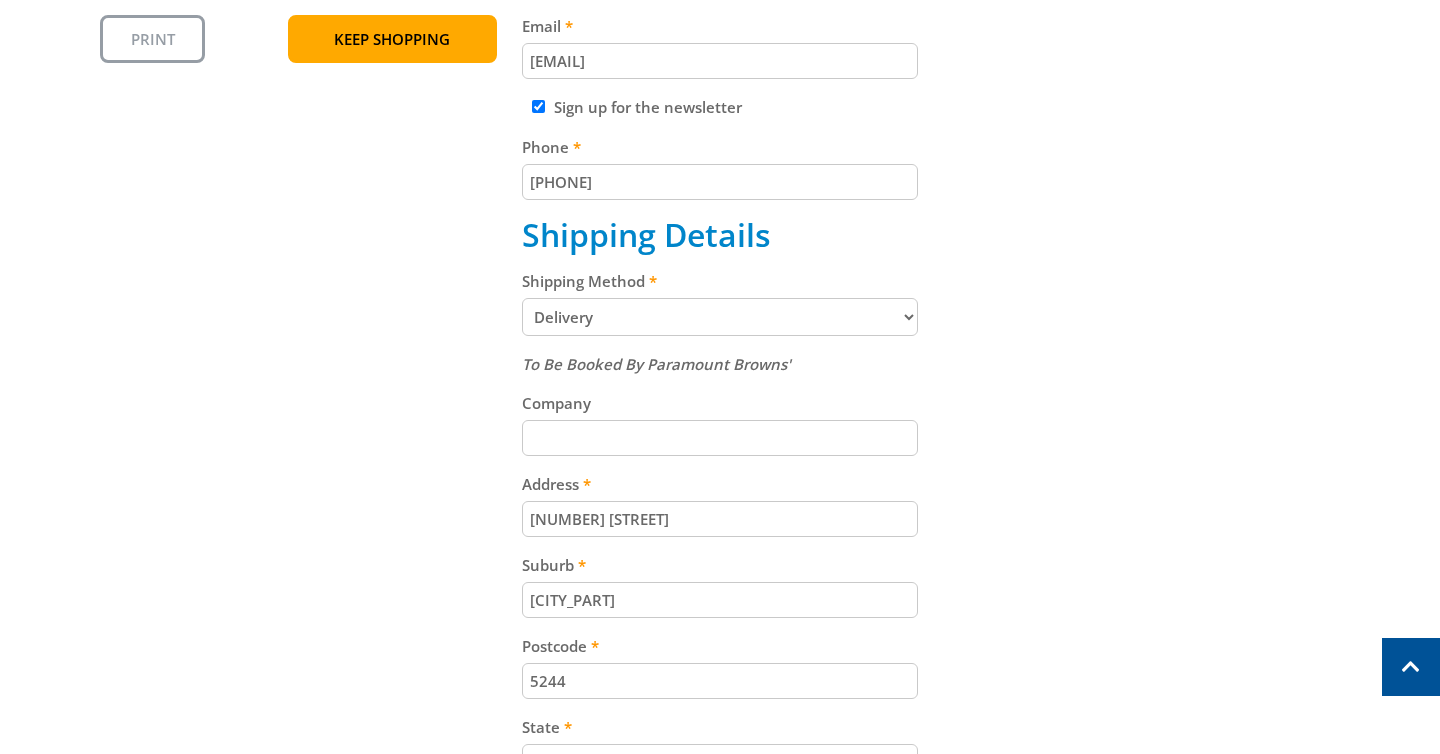 type on "[CITY_PART]" 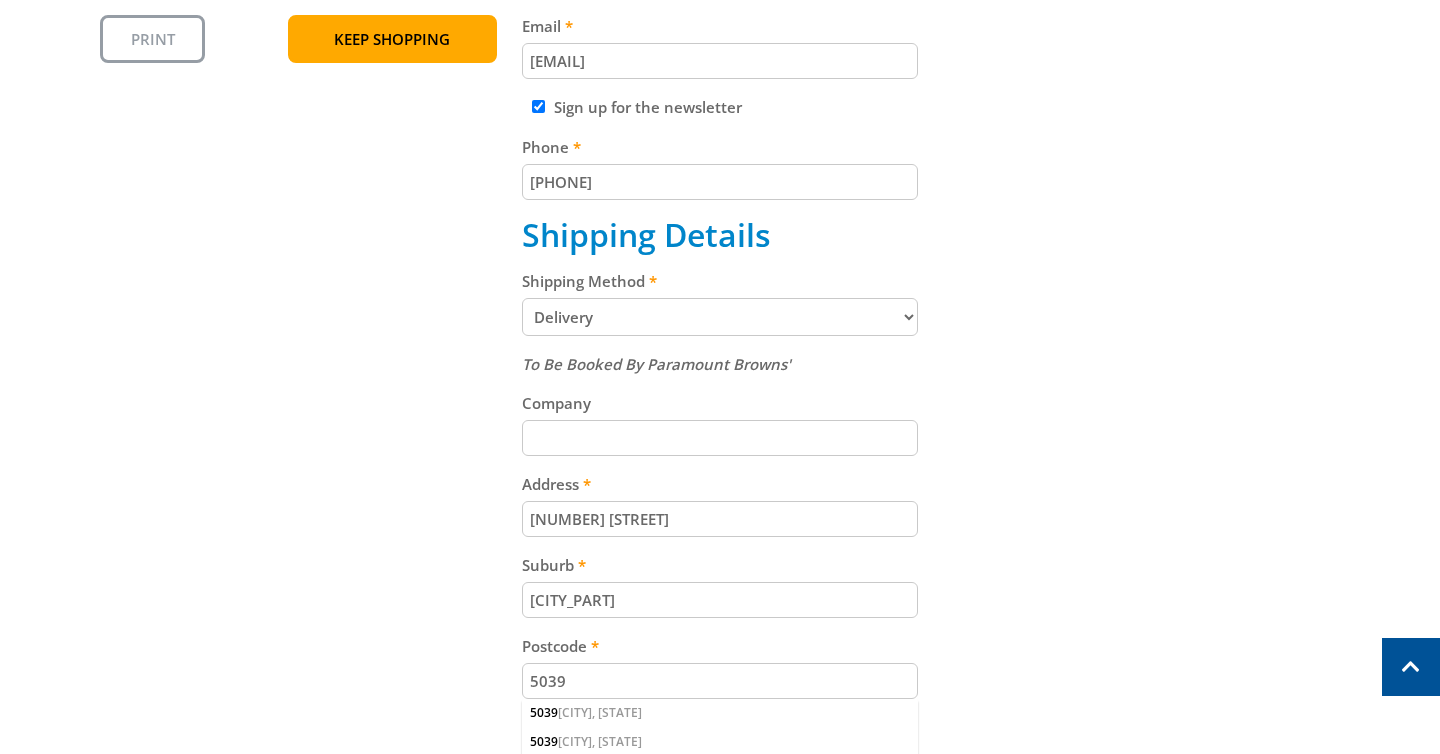 scroll, scrollTop: 799, scrollLeft: 0, axis: vertical 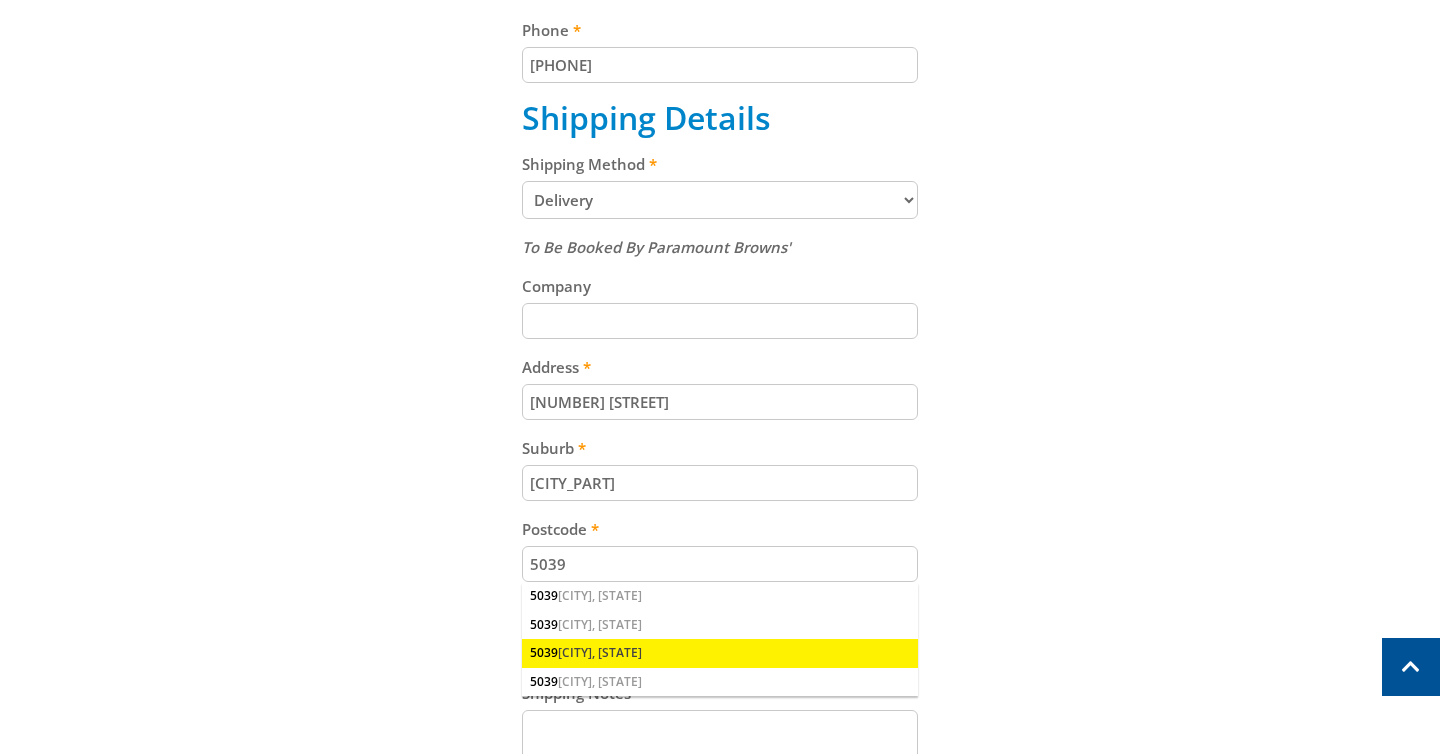 type on "5039" 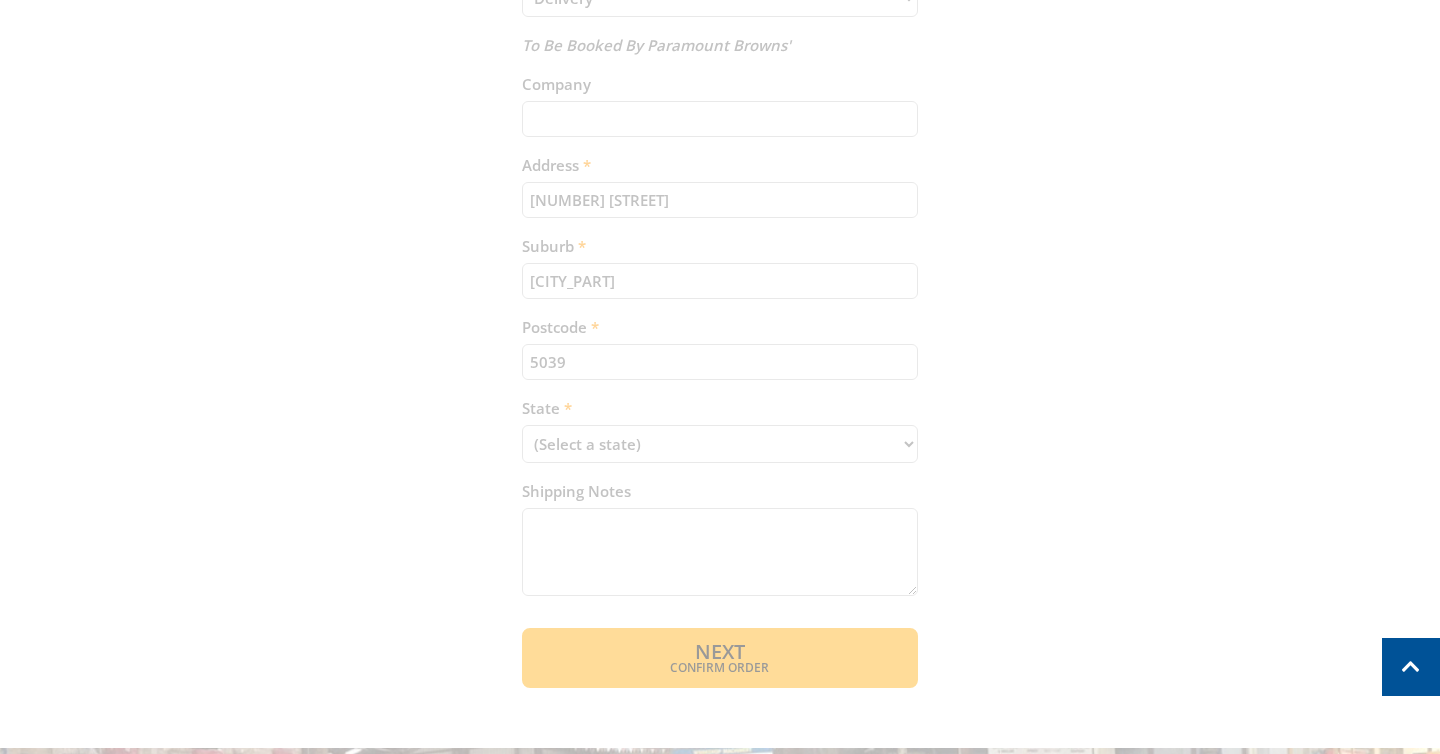 scroll, scrollTop: 1011, scrollLeft: 0, axis: vertical 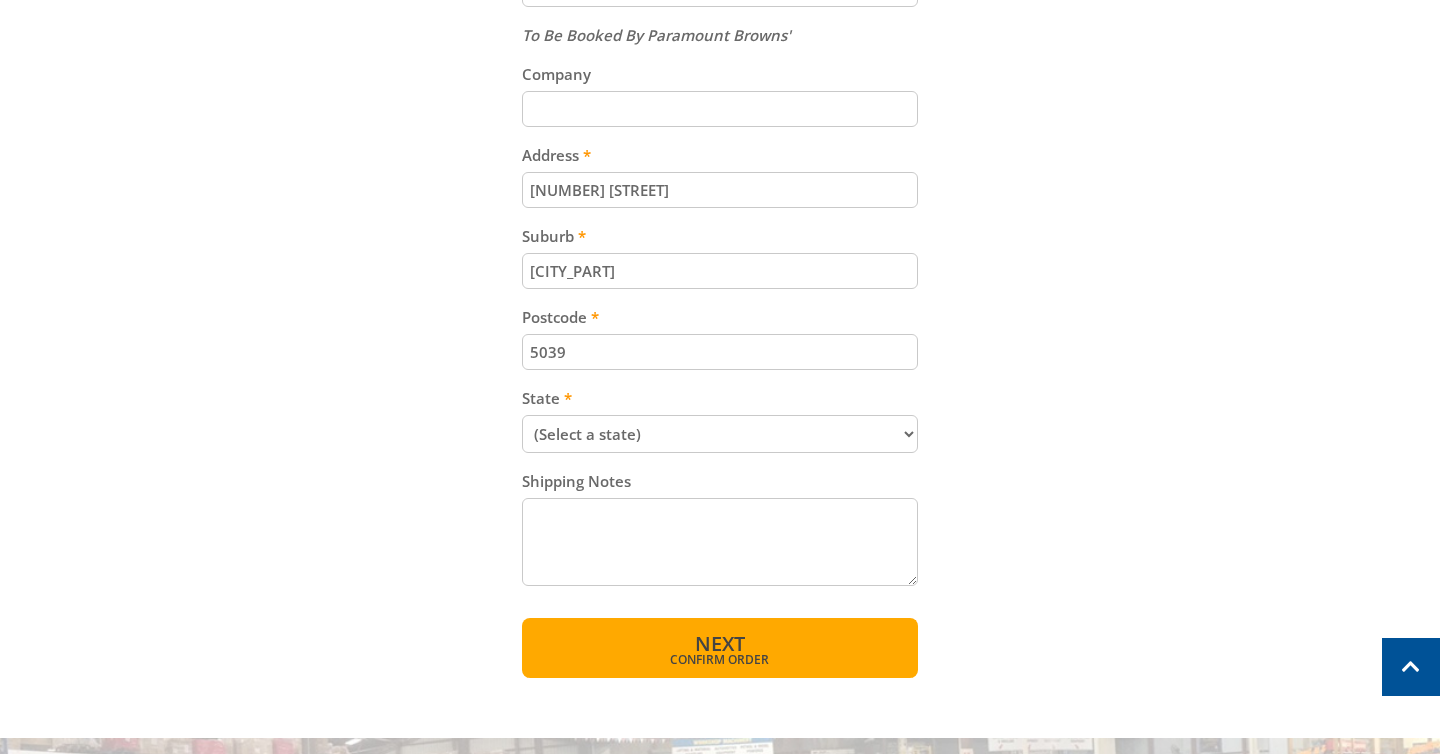 click on "Next
Confirm order" at bounding box center [720, 648] 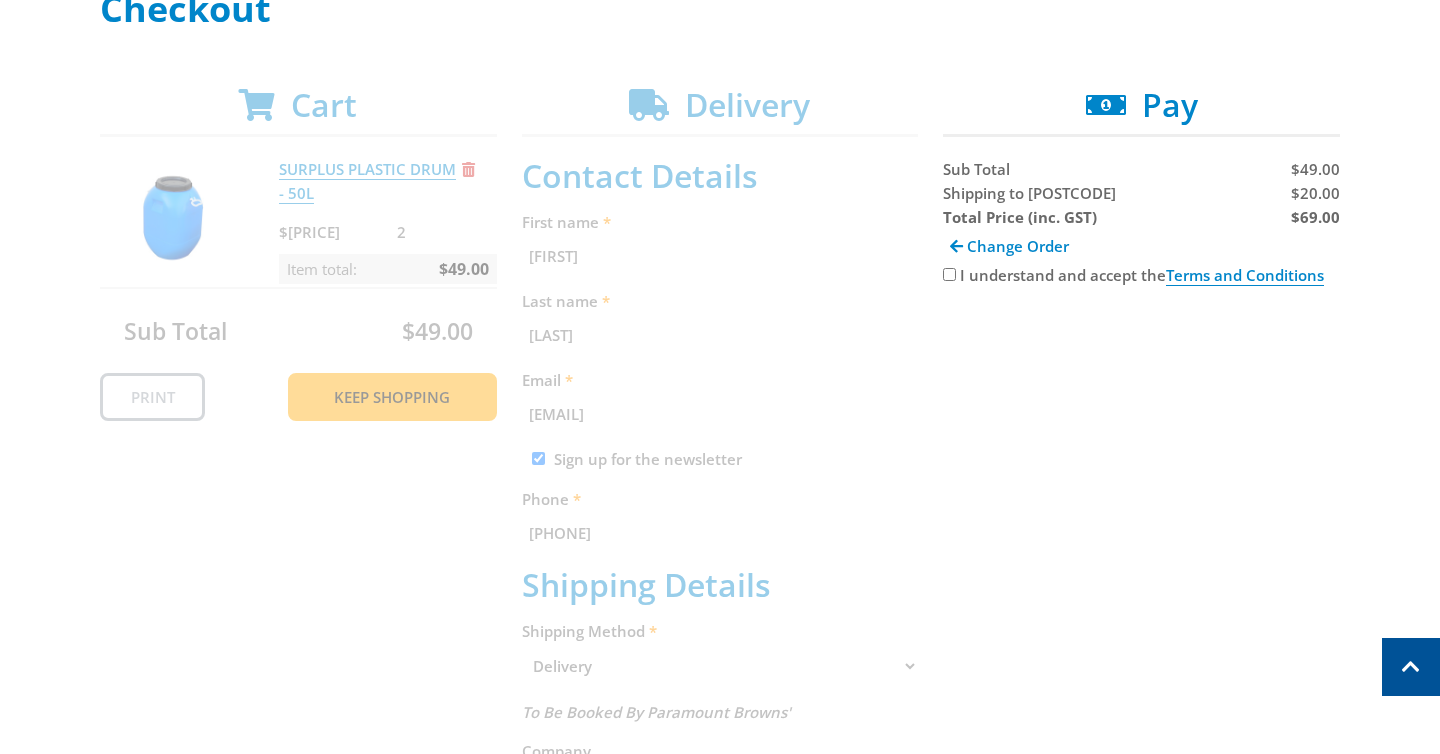 scroll, scrollTop: 0, scrollLeft: 0, axis: both 